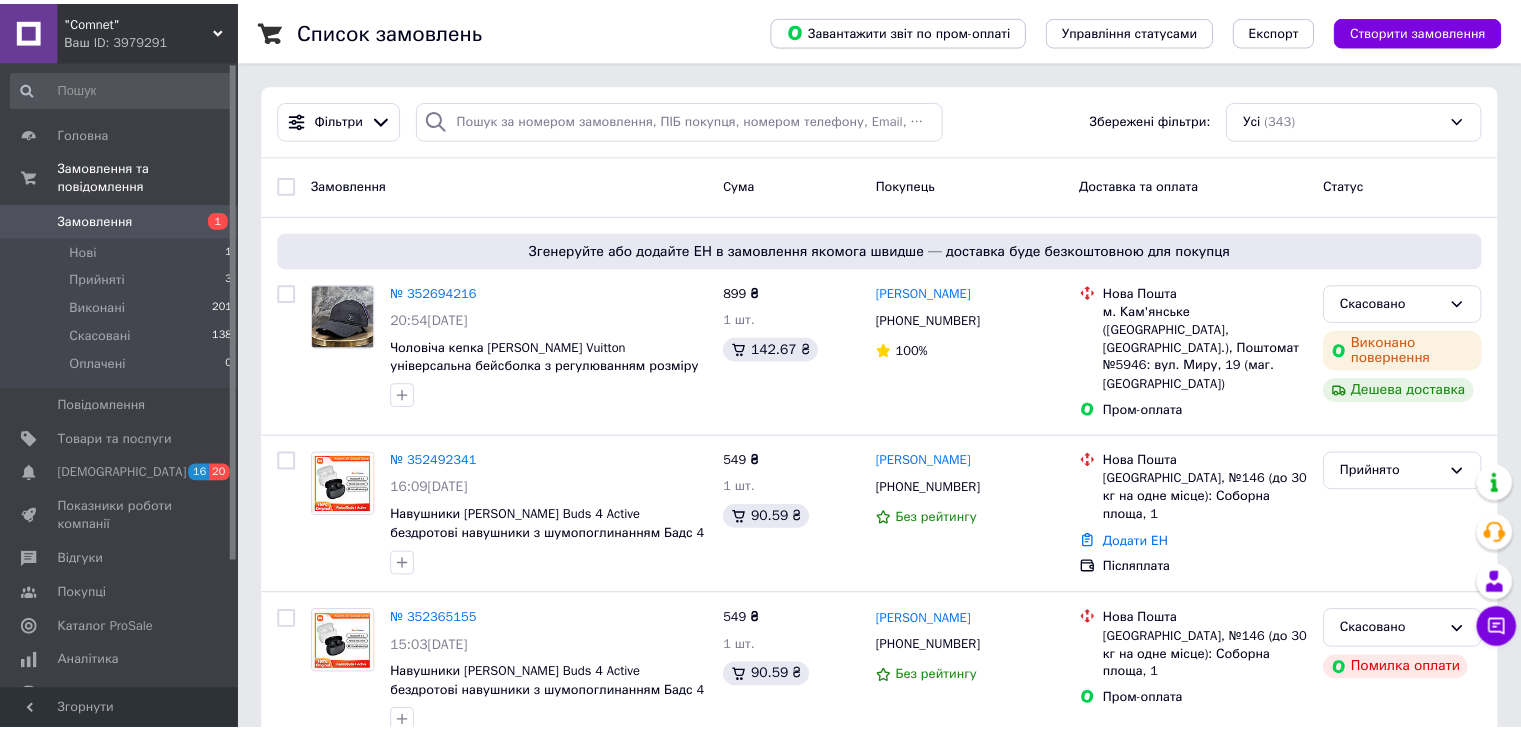 scroll, scrollTop: 0, scrollLeft: 0, axis: both 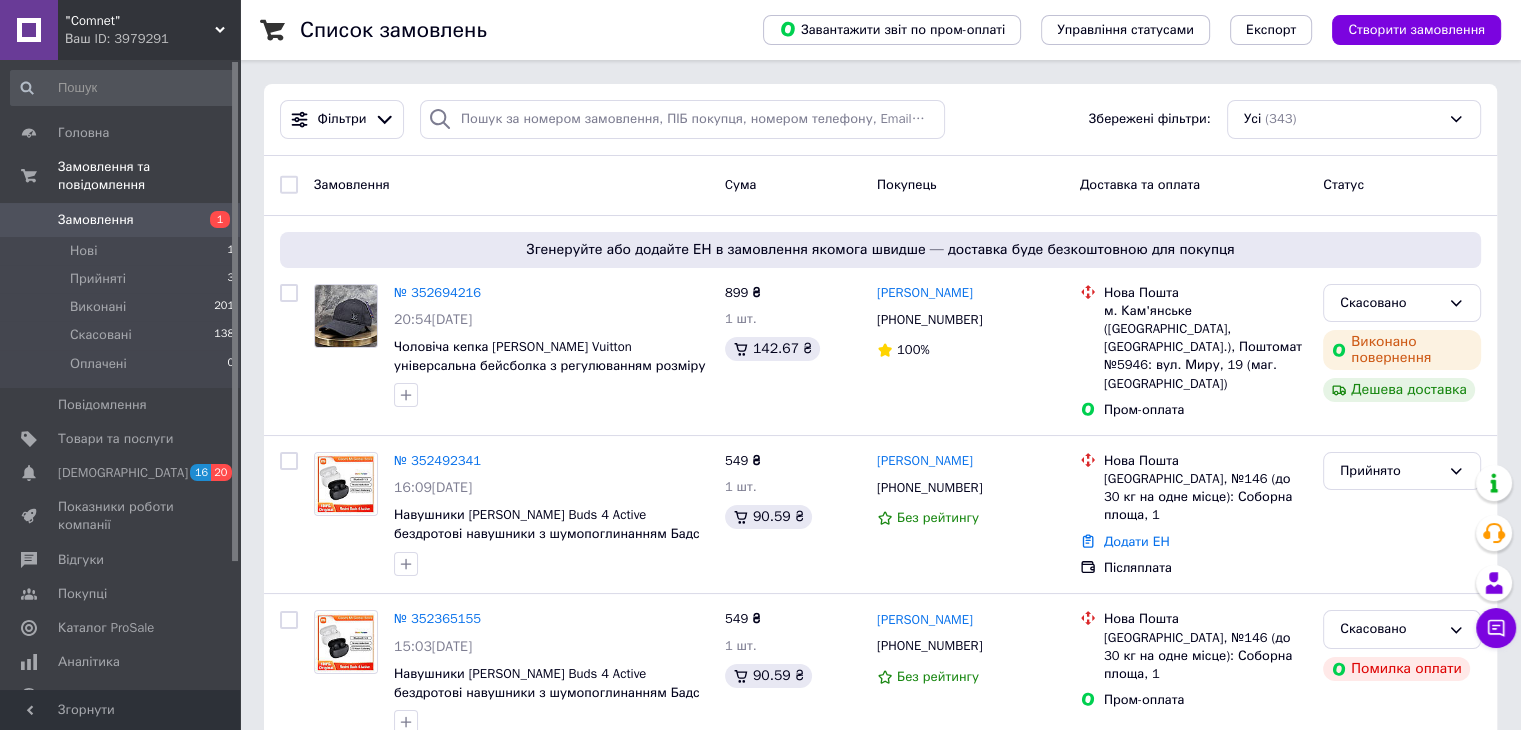 click on ""Comnet"" at bounding box center (140, 21) 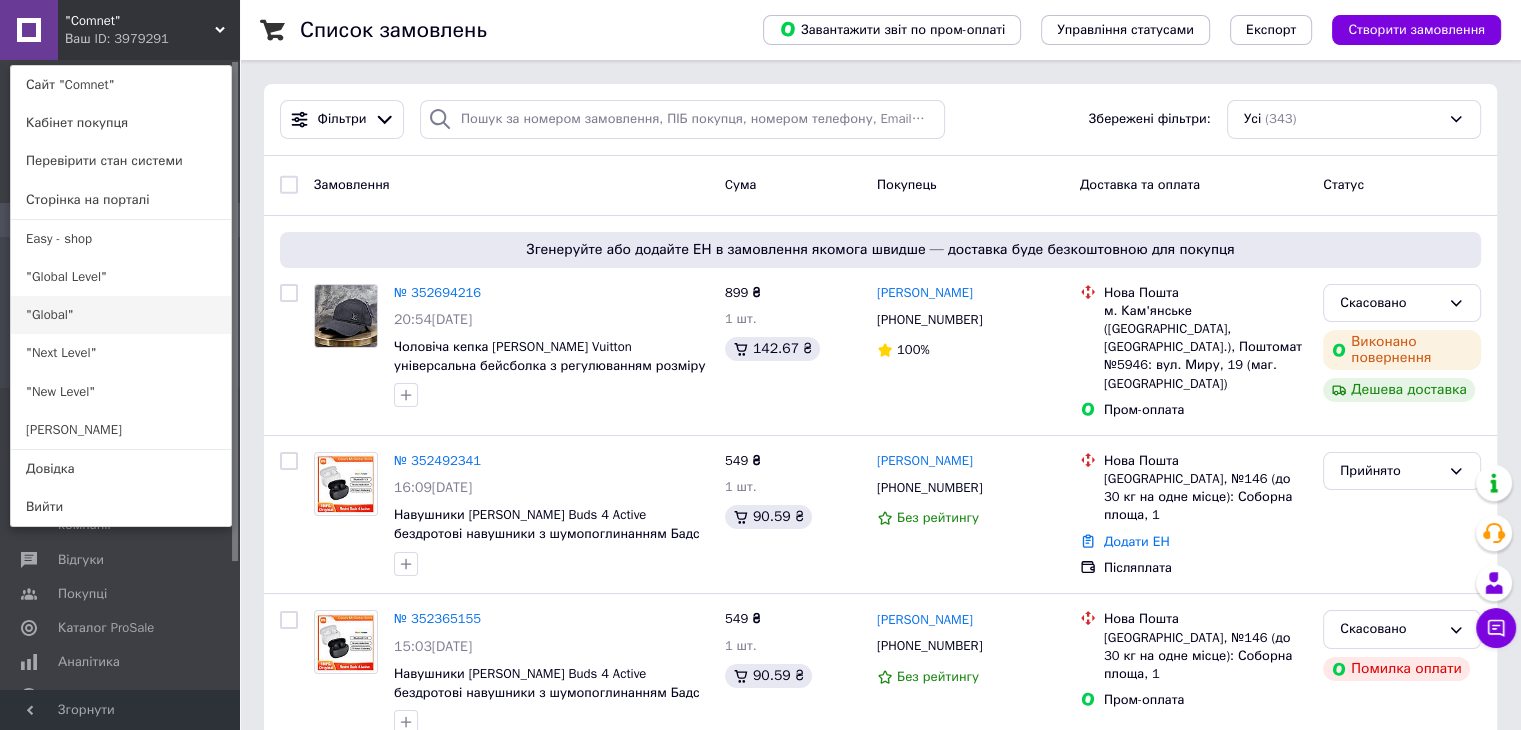 click on ""Global"" at bounding box center (121, 315) 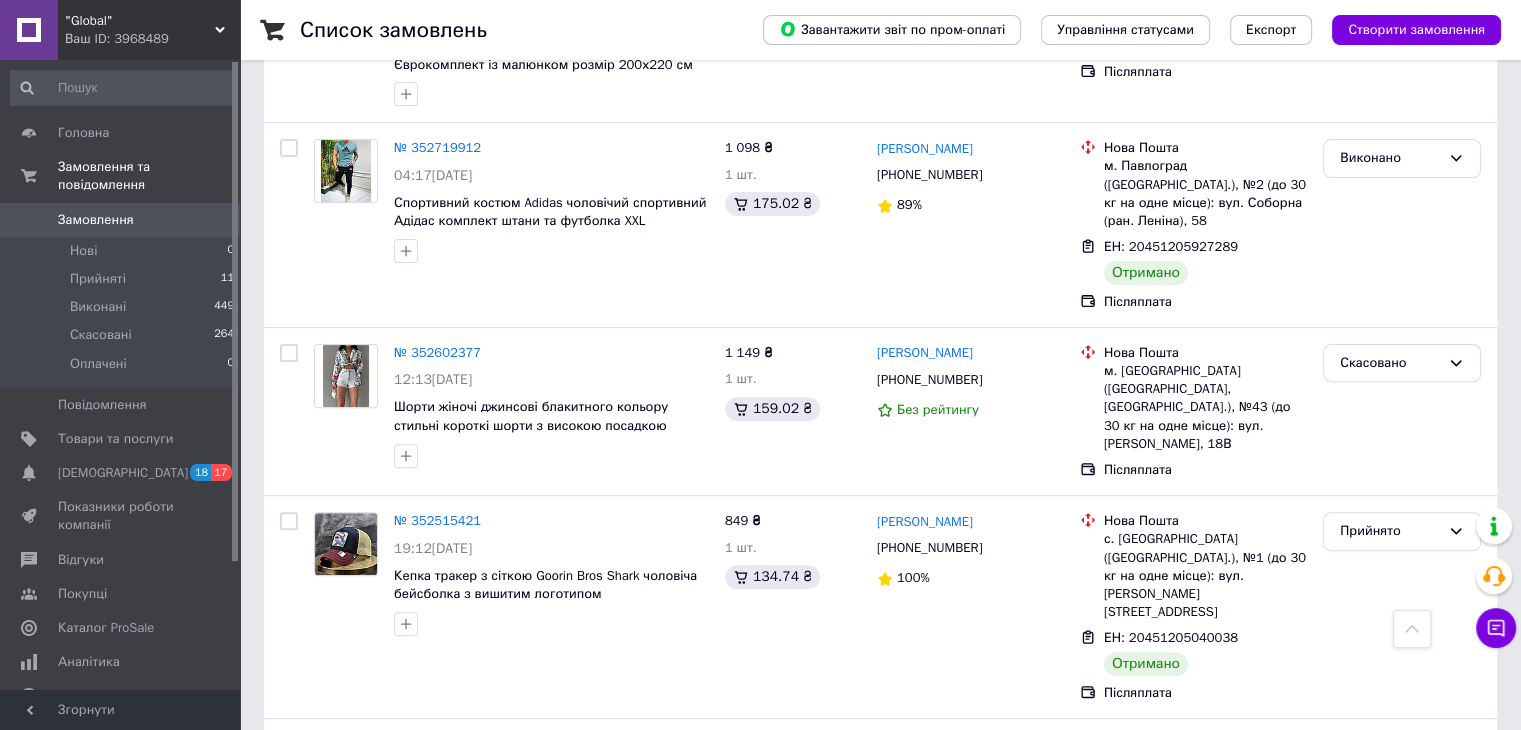 scroll, scrollTop: 800, scrollLeft: 0, axis: vertical 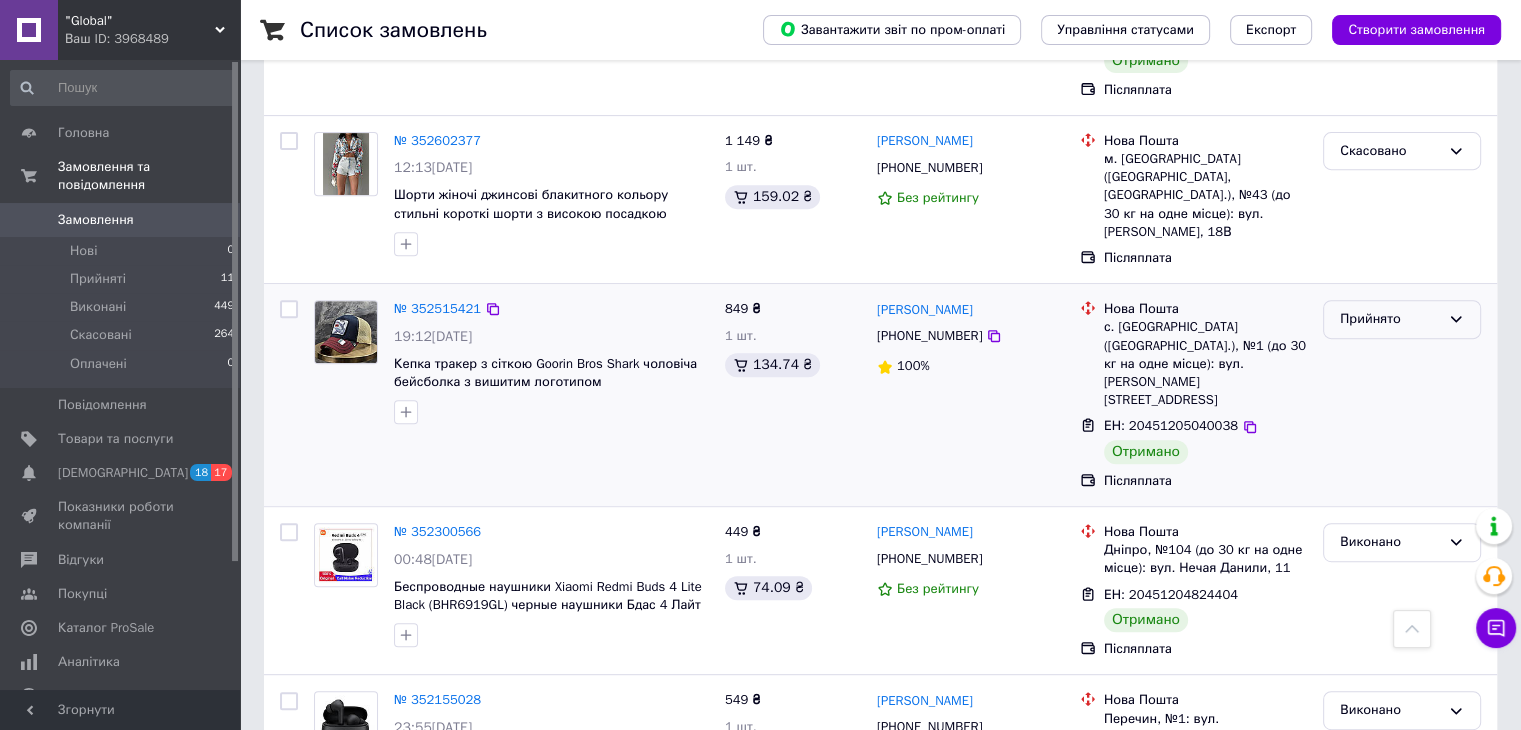 click on "Прийнято" at bounding box center [1402, 319] 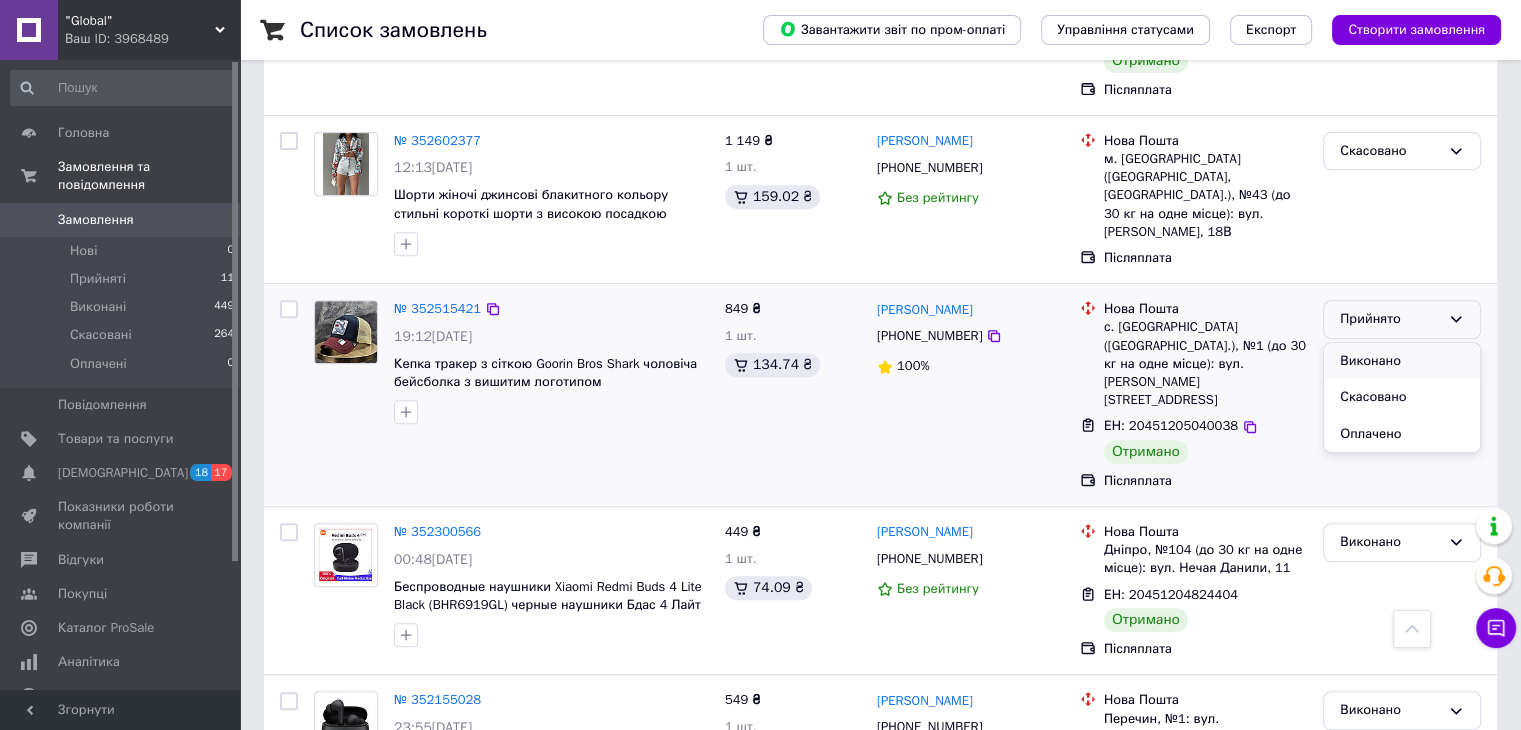 click on "Виконано" at bounding box center [1402, 361] 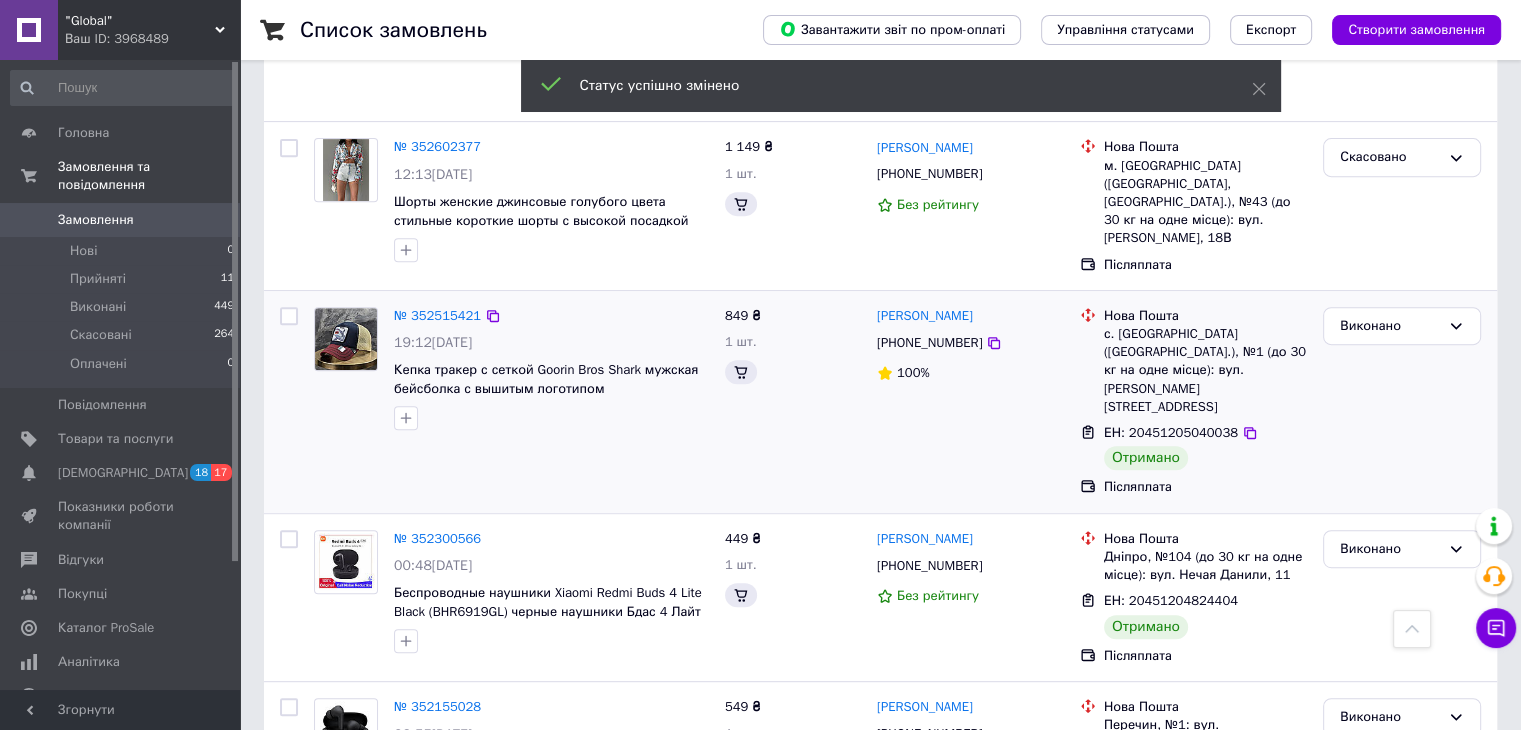 scroll, scrollTop: 806, scrollLeft: 0, axis: vertical 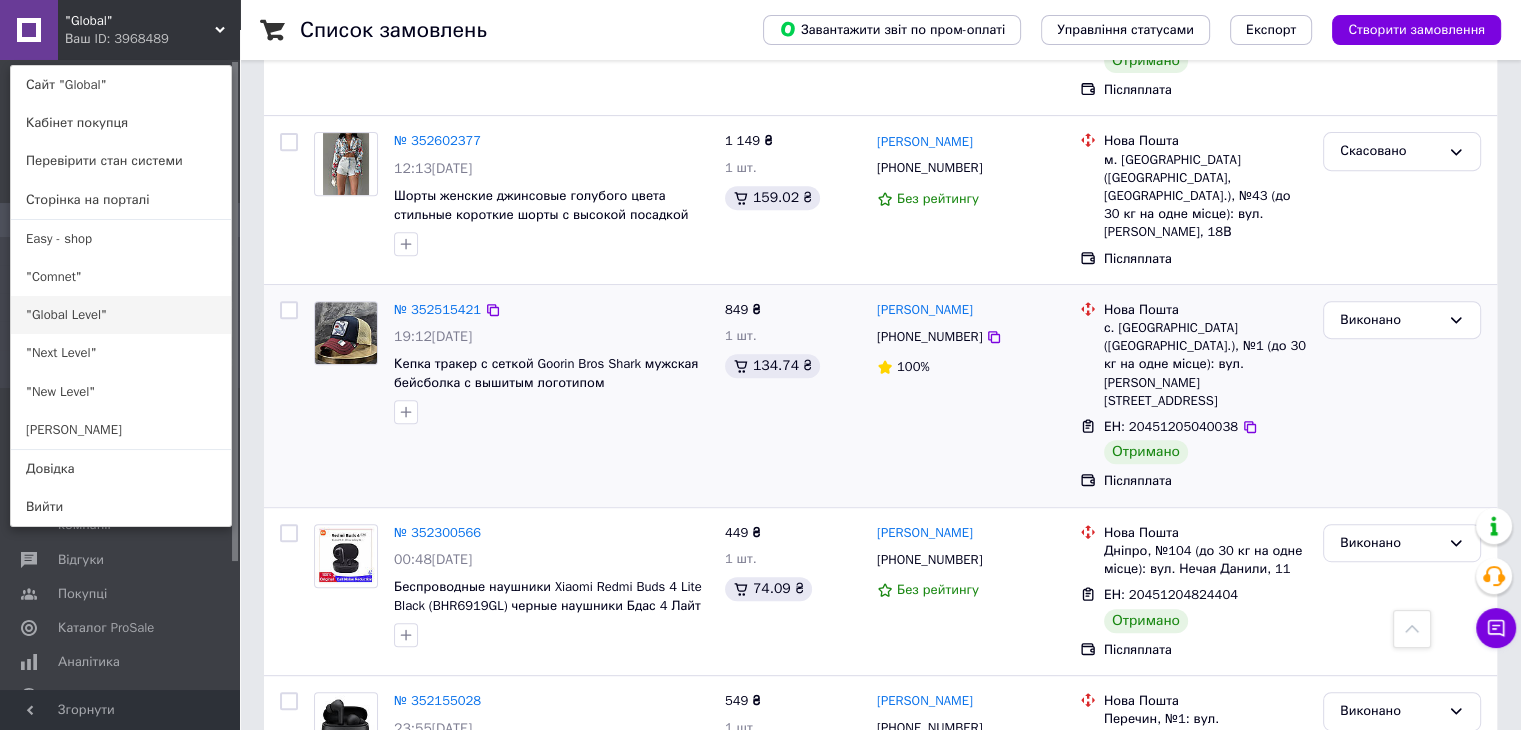 click on ""Global Level"" at bounding box center (121, 315) 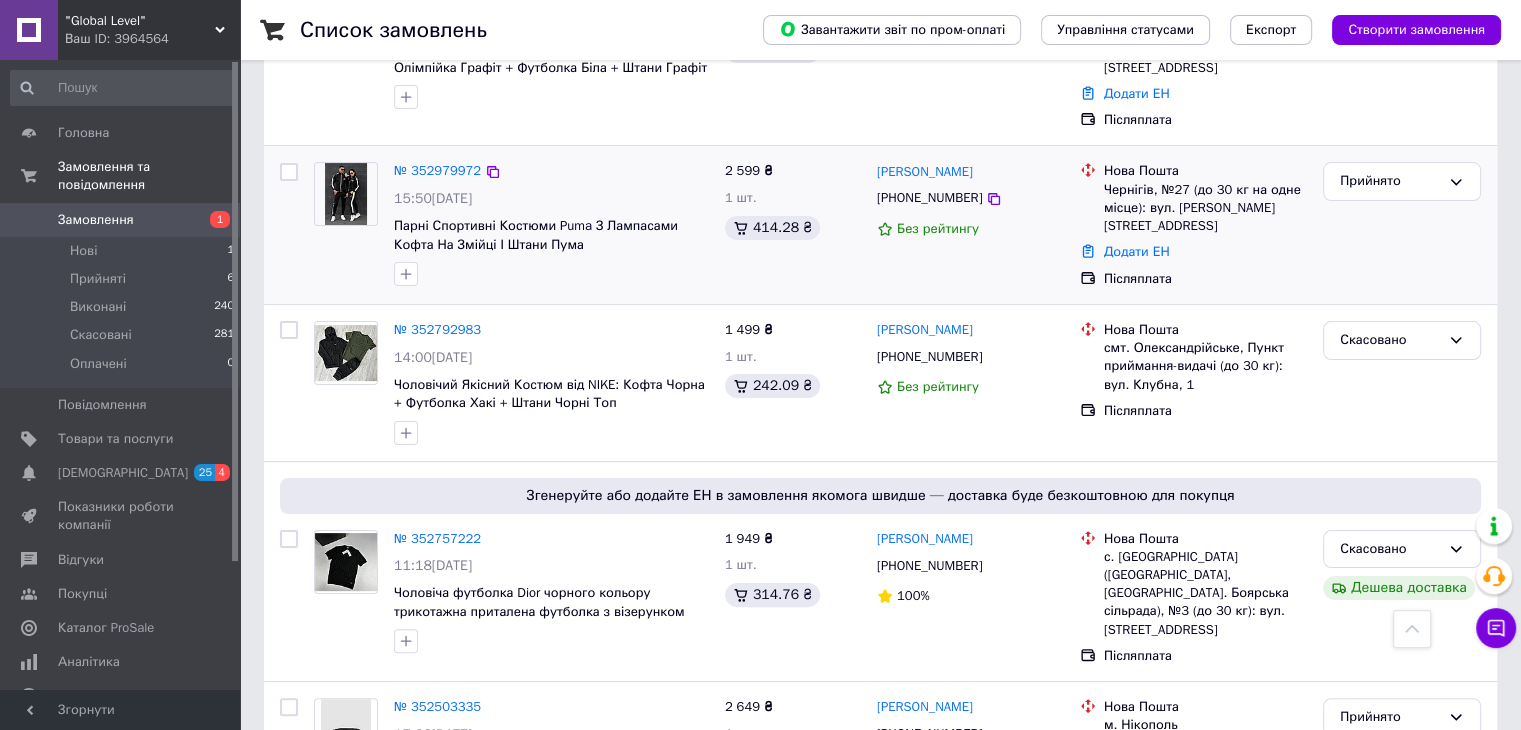 scroll, scrollTop: 200, scrollLeft: 0, axis: vertical 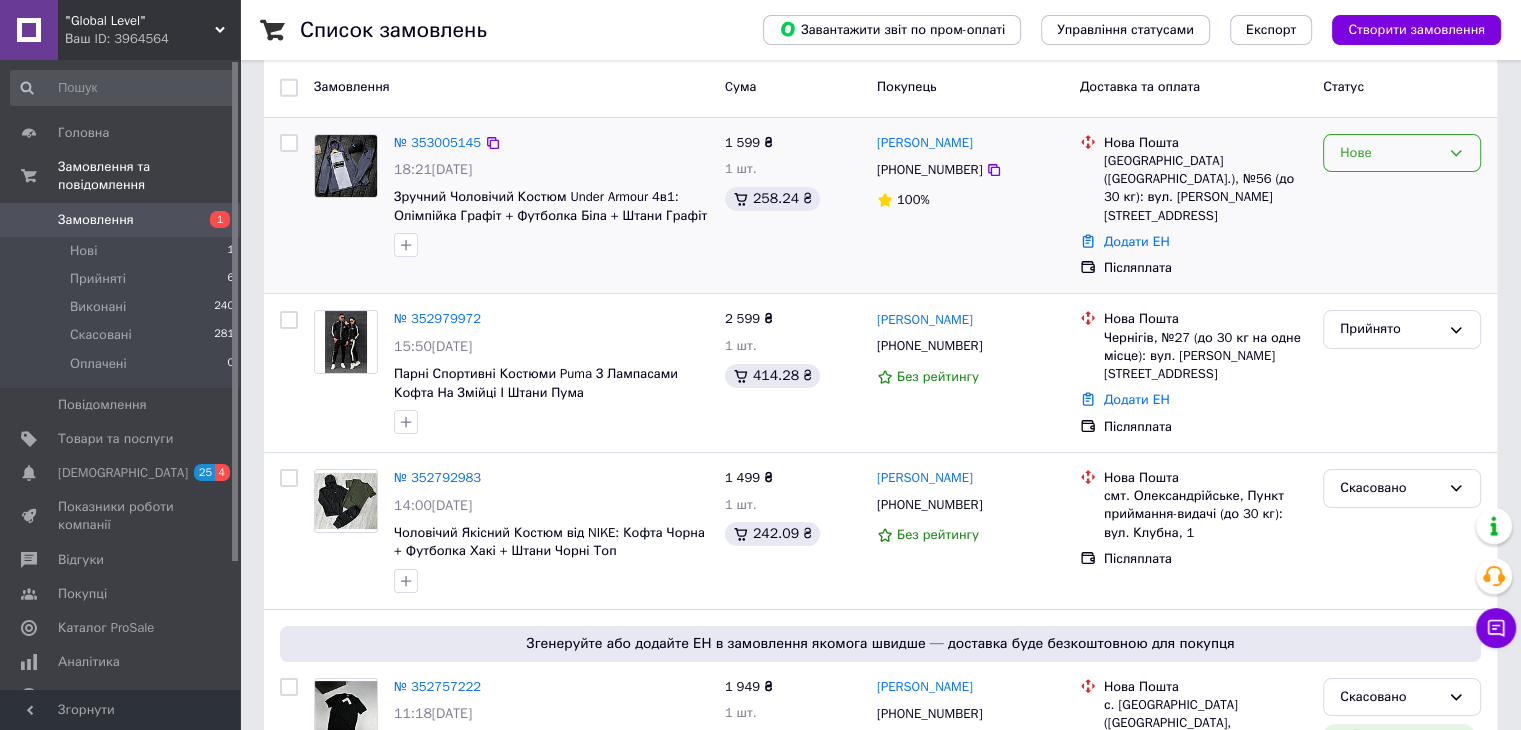 click 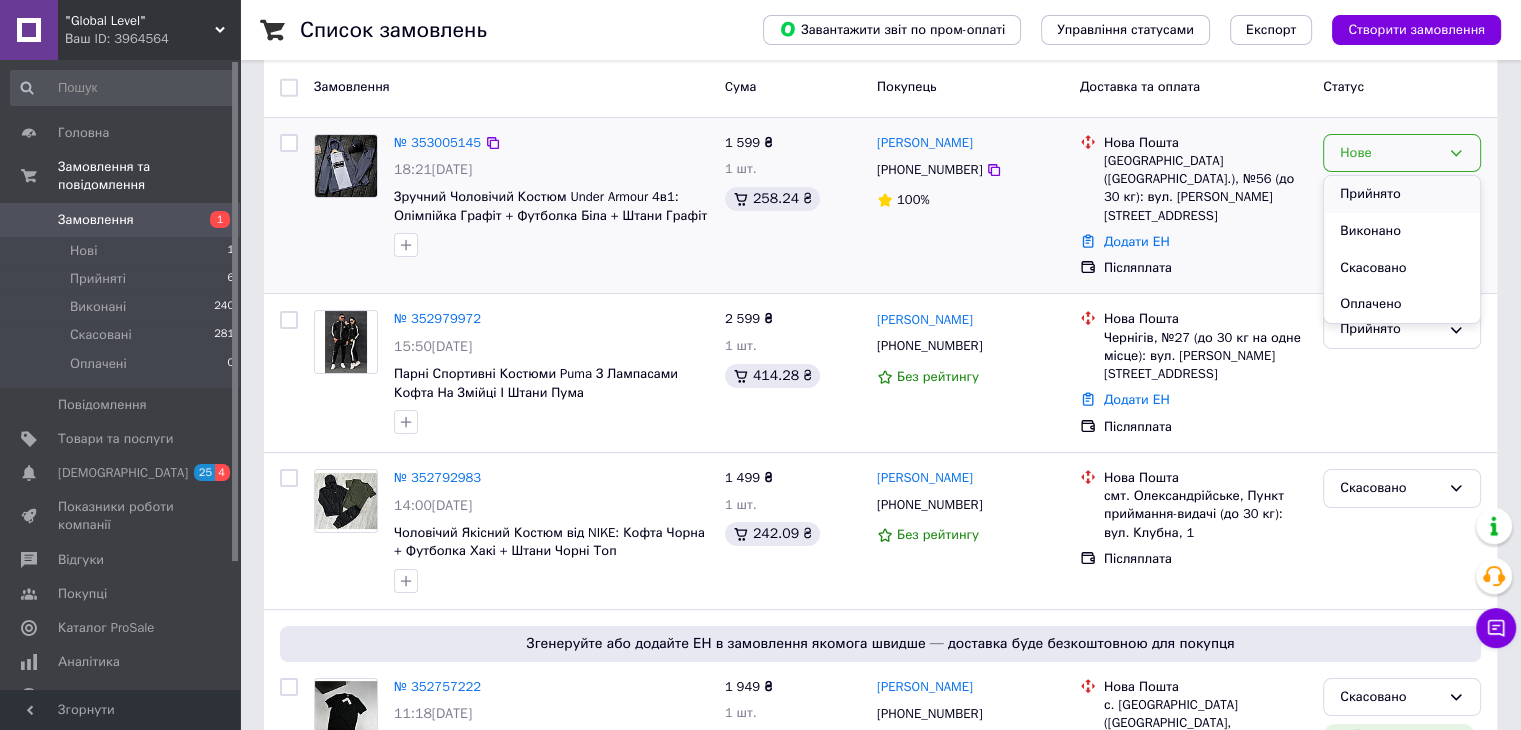 click on "Прийнято" at bounding box center [1402, 194] 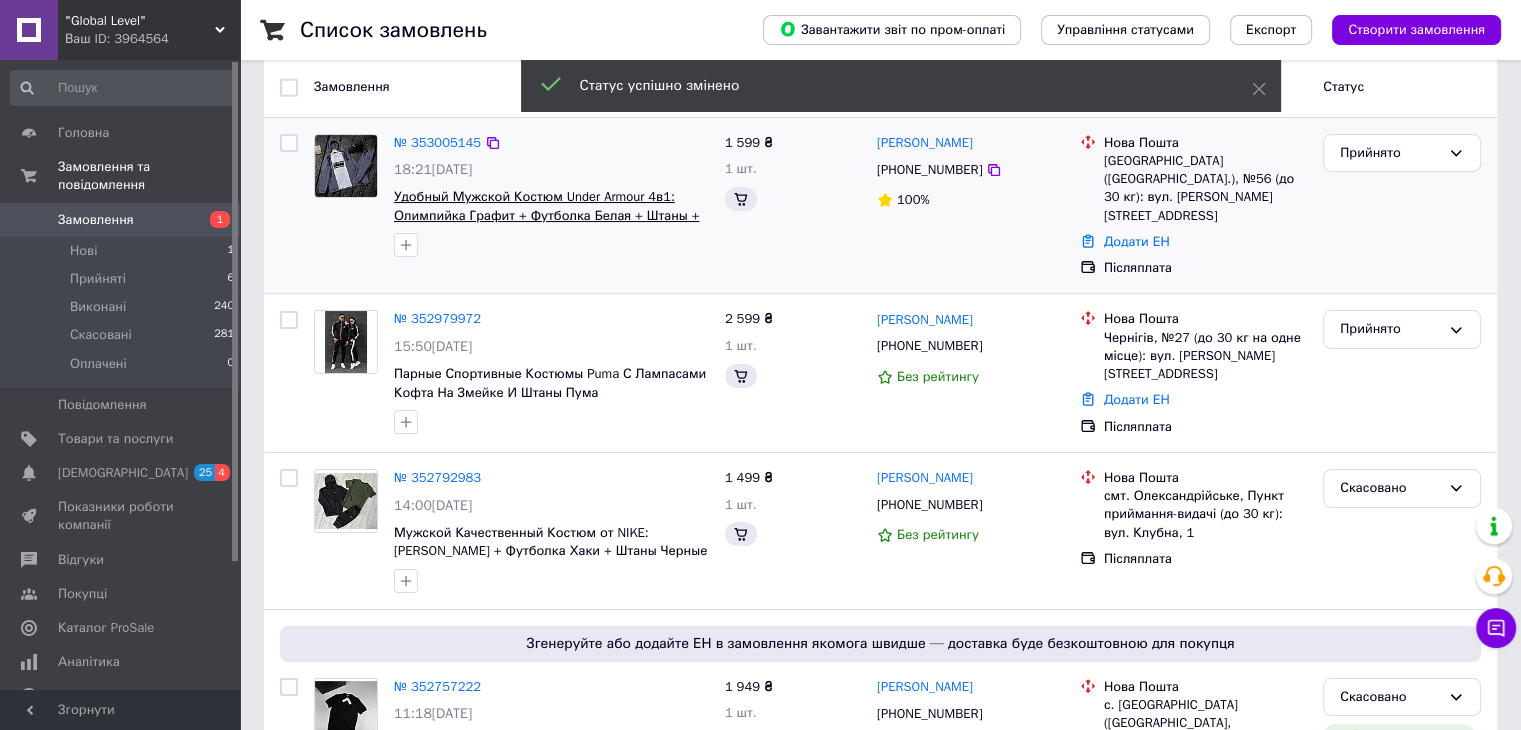 click on "Удобный Мужской Костюм Under Armour 4в1: Олимпийка Графит + Футболка Белая + Штаны + Кепка Хит" at bounding box center (546, 215) 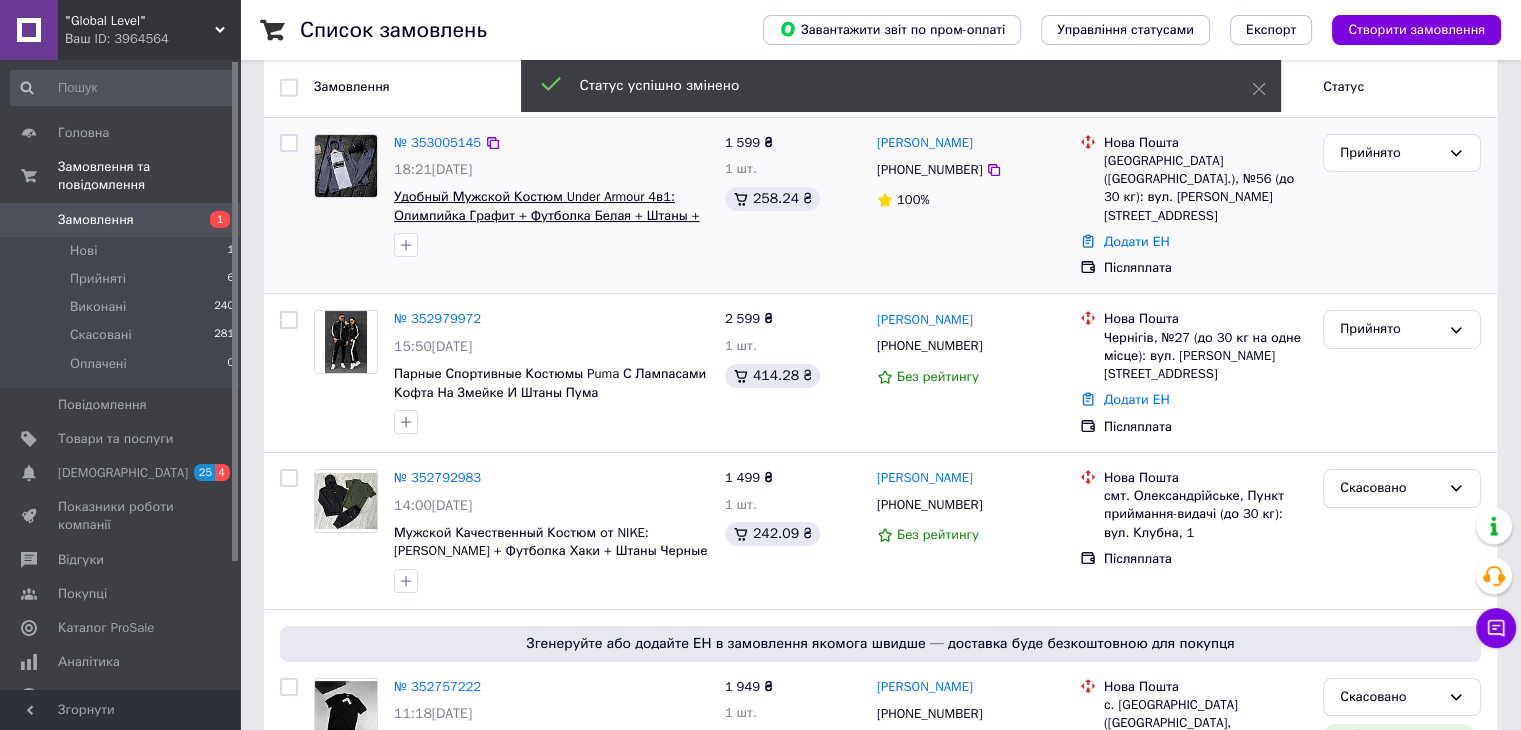 click on "Удобный Мужской Костюм Under Armour 4в1: Олимпийка Графит + Футболка Белая + Штаны + Кепка Хит" at bounding box center (546, 215) 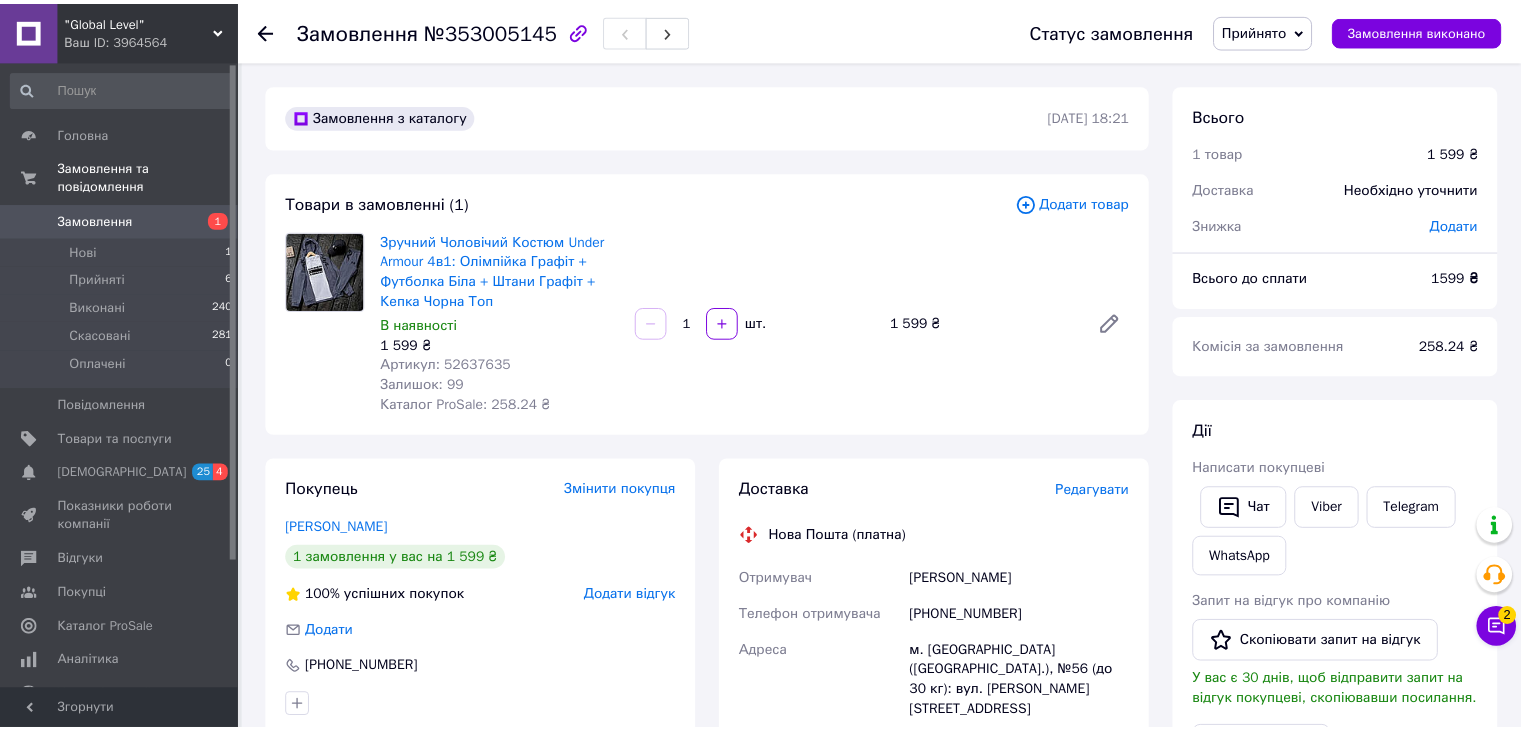 scroll, scrollTop: 0, scrollLeft: 0, axis: both 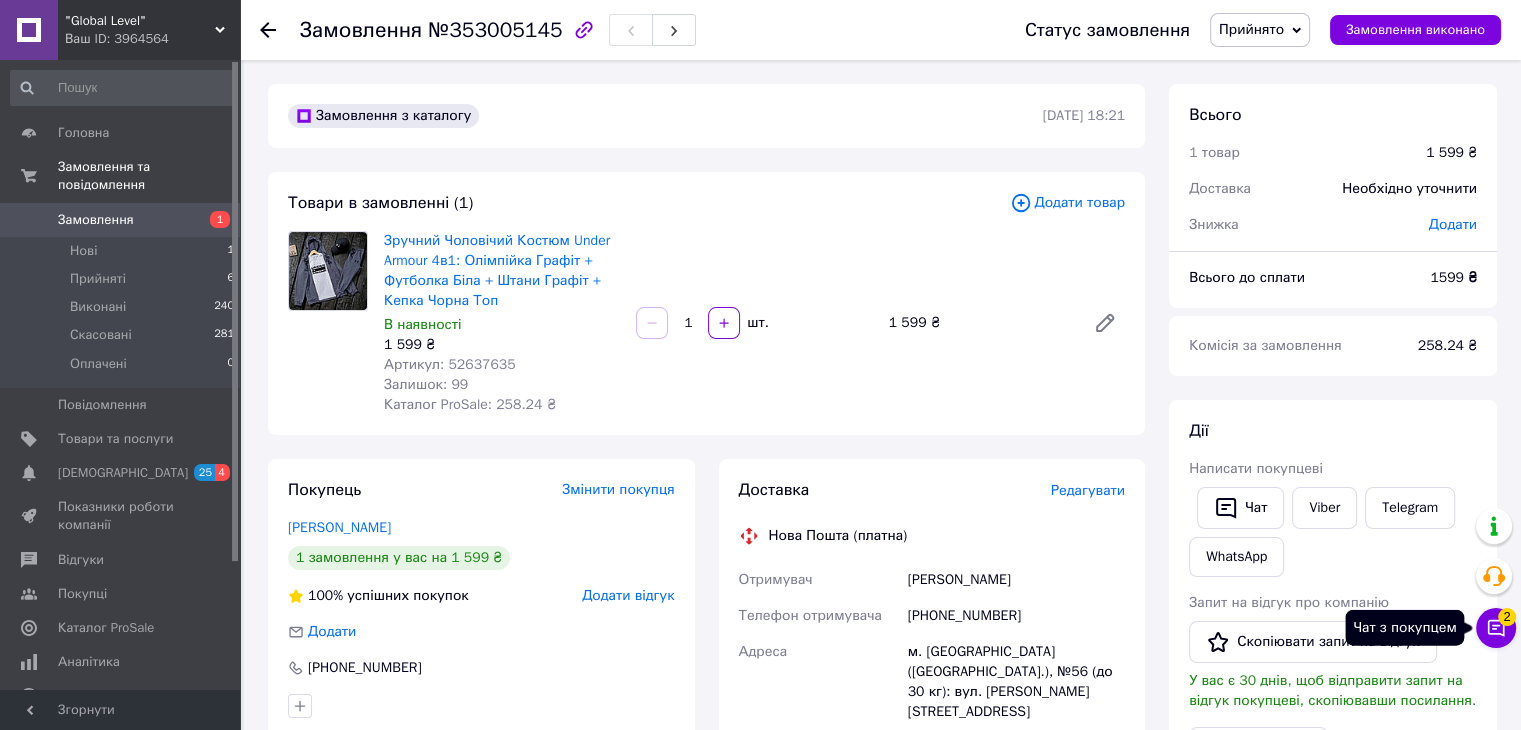 click on "Чат з покупцем 2" at bounding box center [1496, 628] 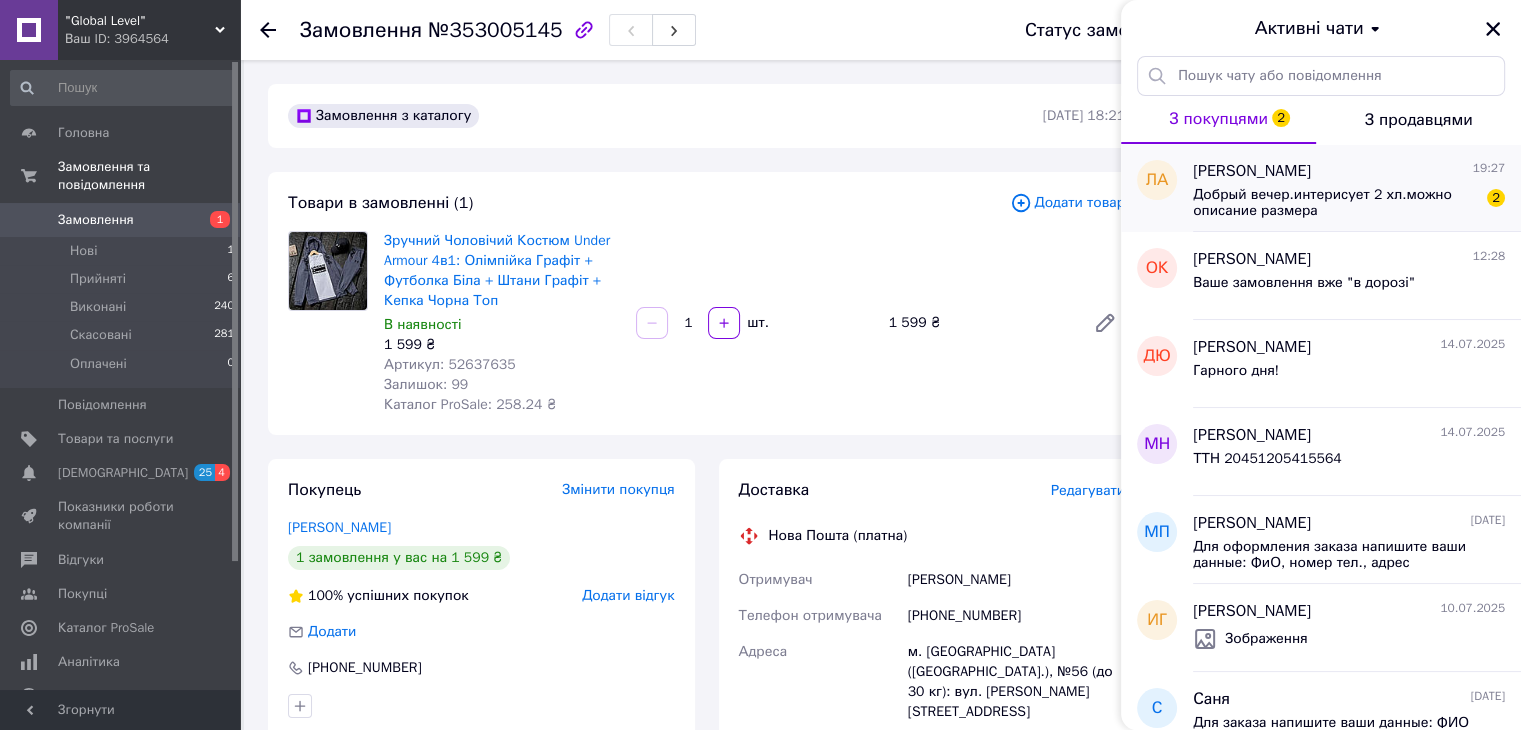 click on "Добрый вечер.интерисует 2 хл.можно описание размера" at bounding box center [1335, 203] 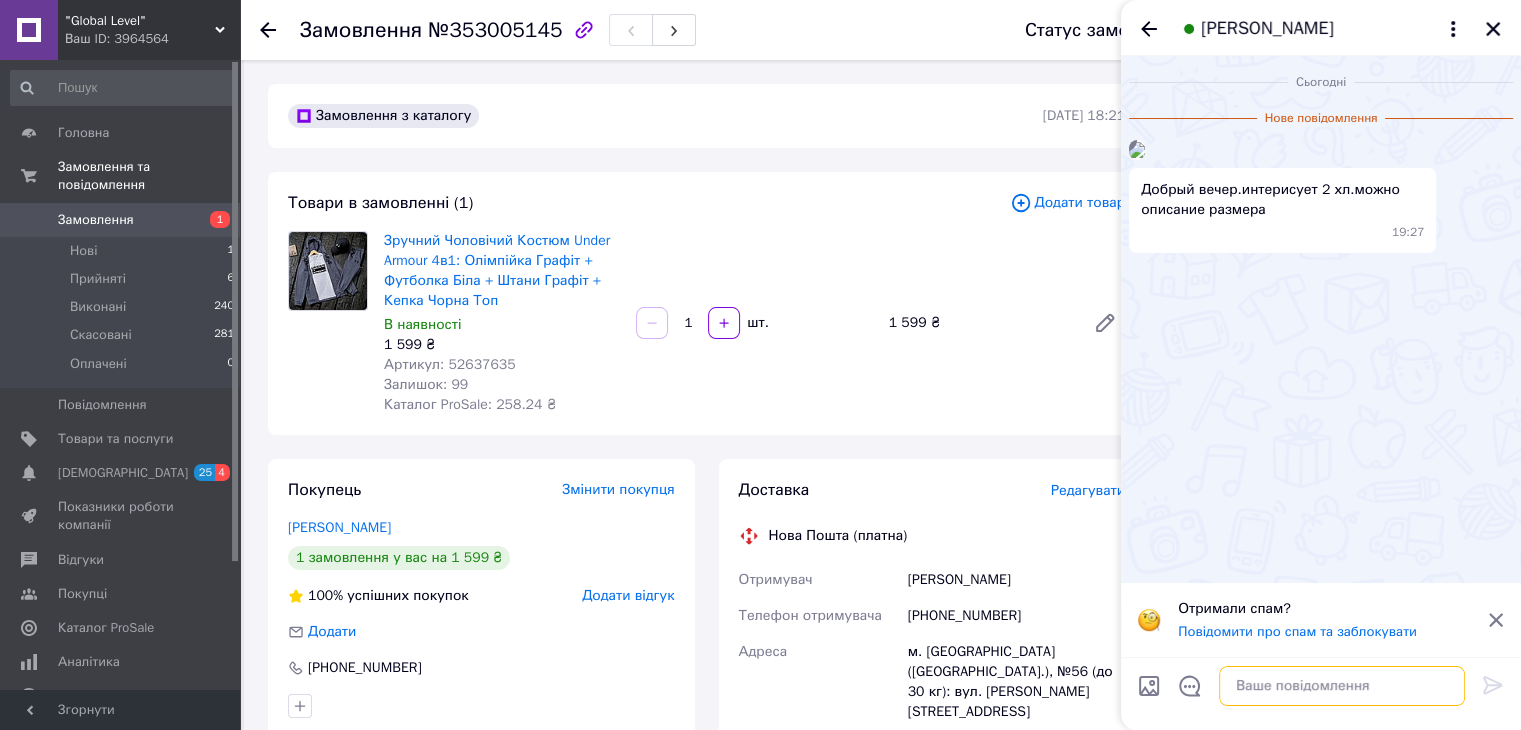 click at bounding box center [1342, 686] 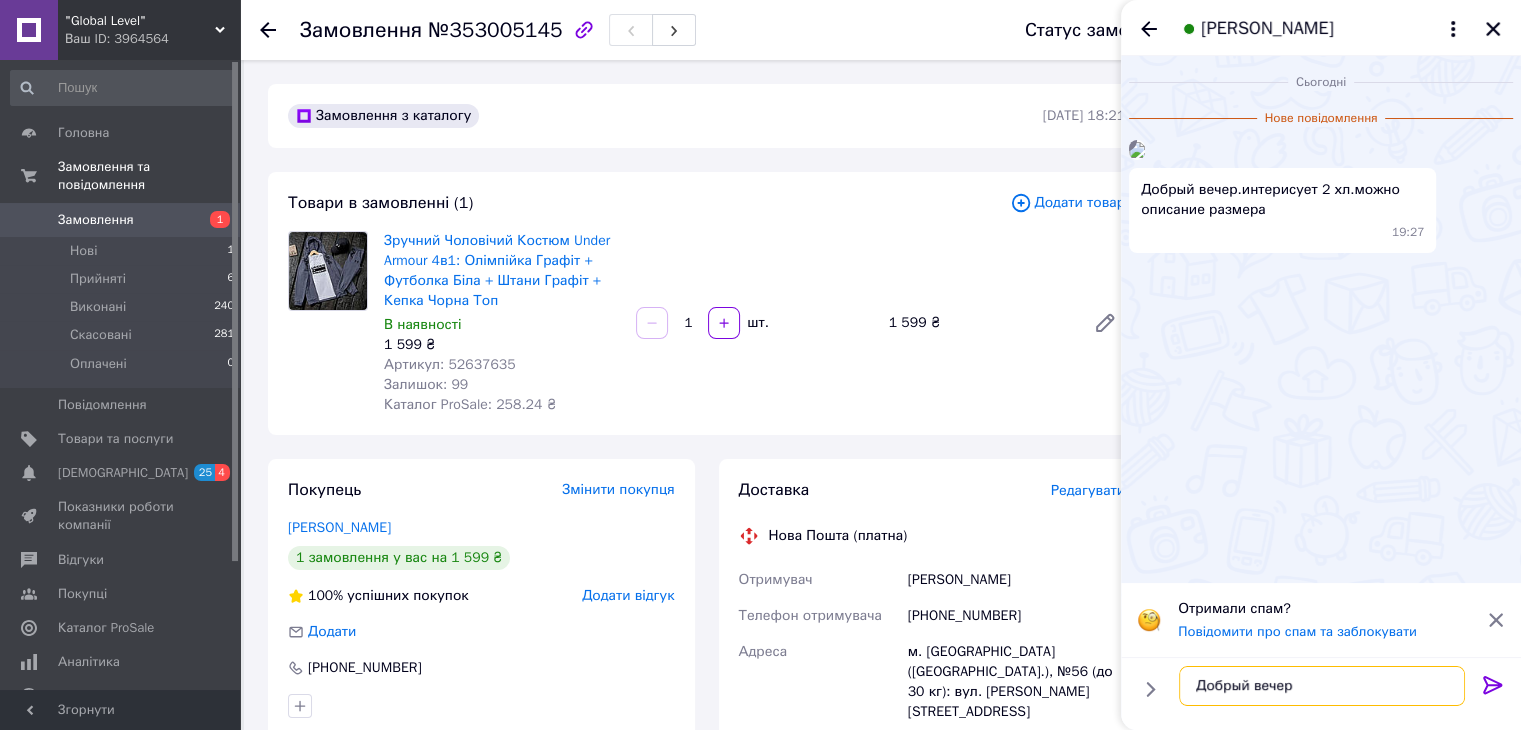 type on "Добрый вечер!" 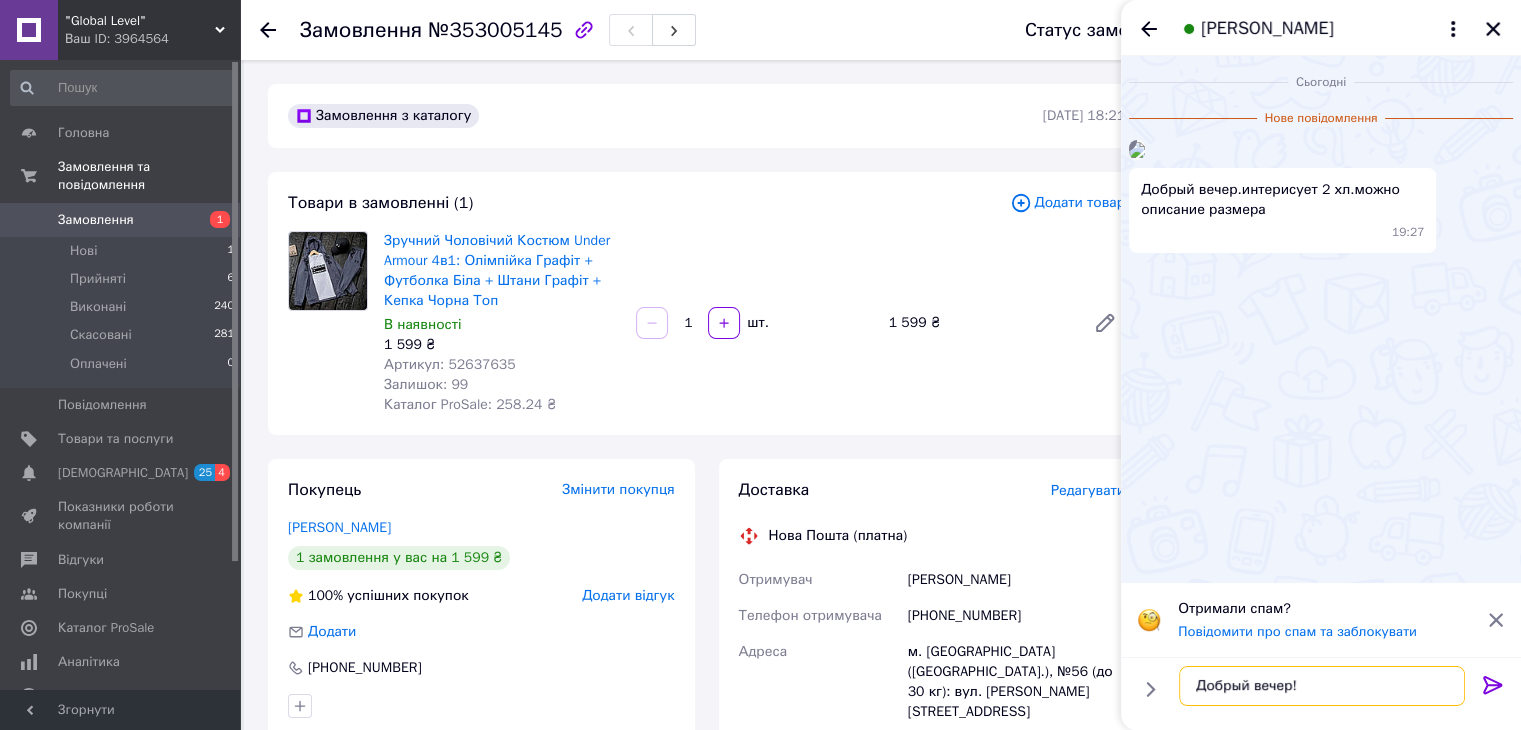type 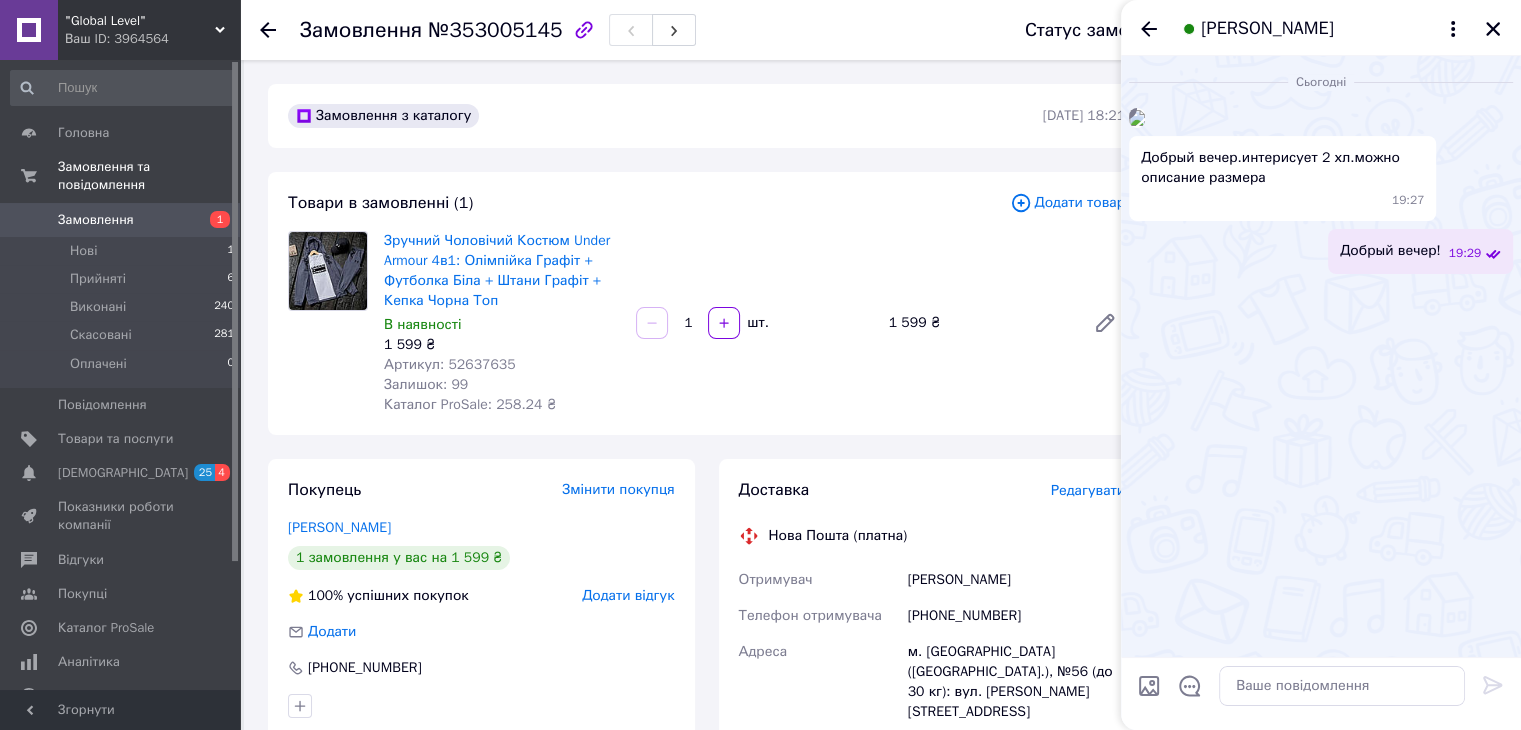 click at bounding box center [1149, 686] 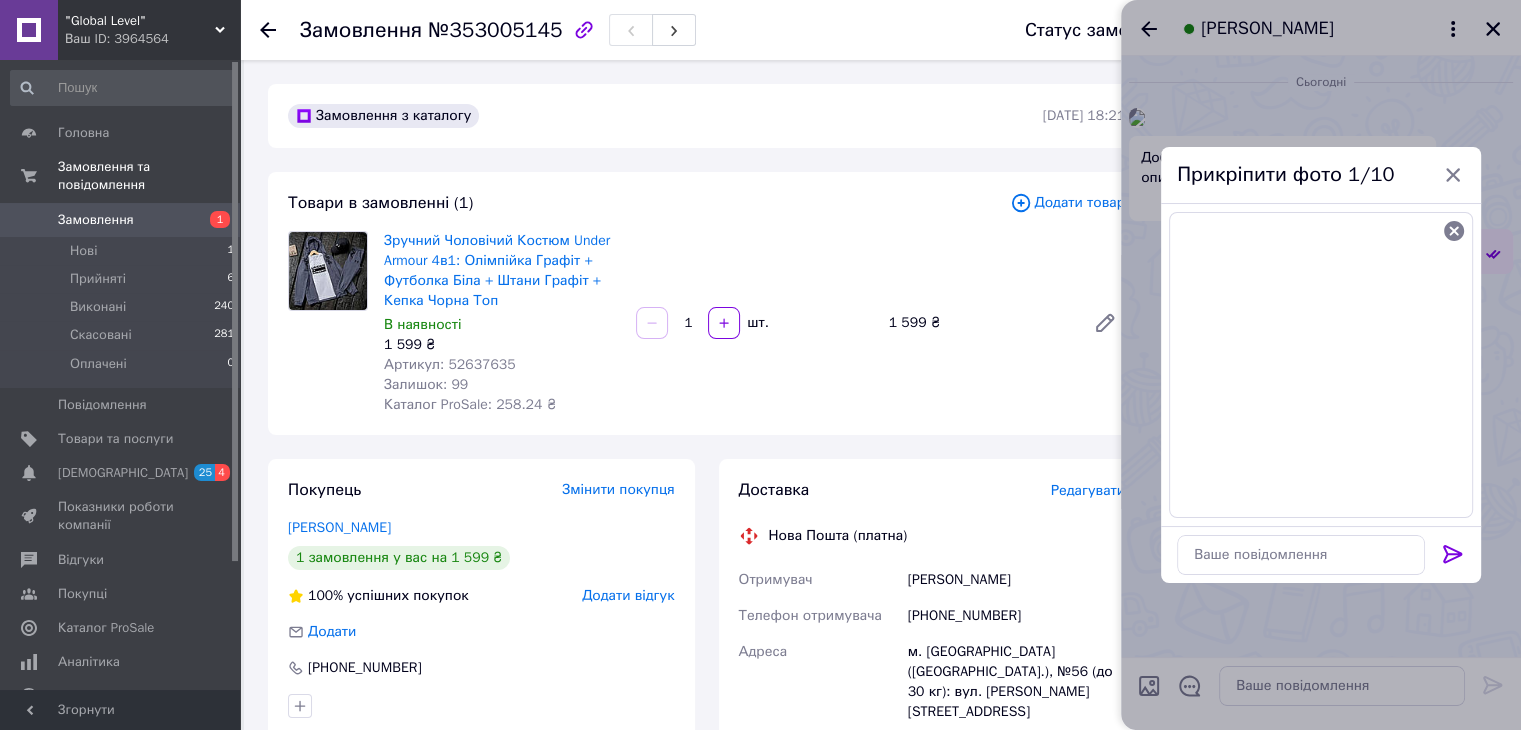 click 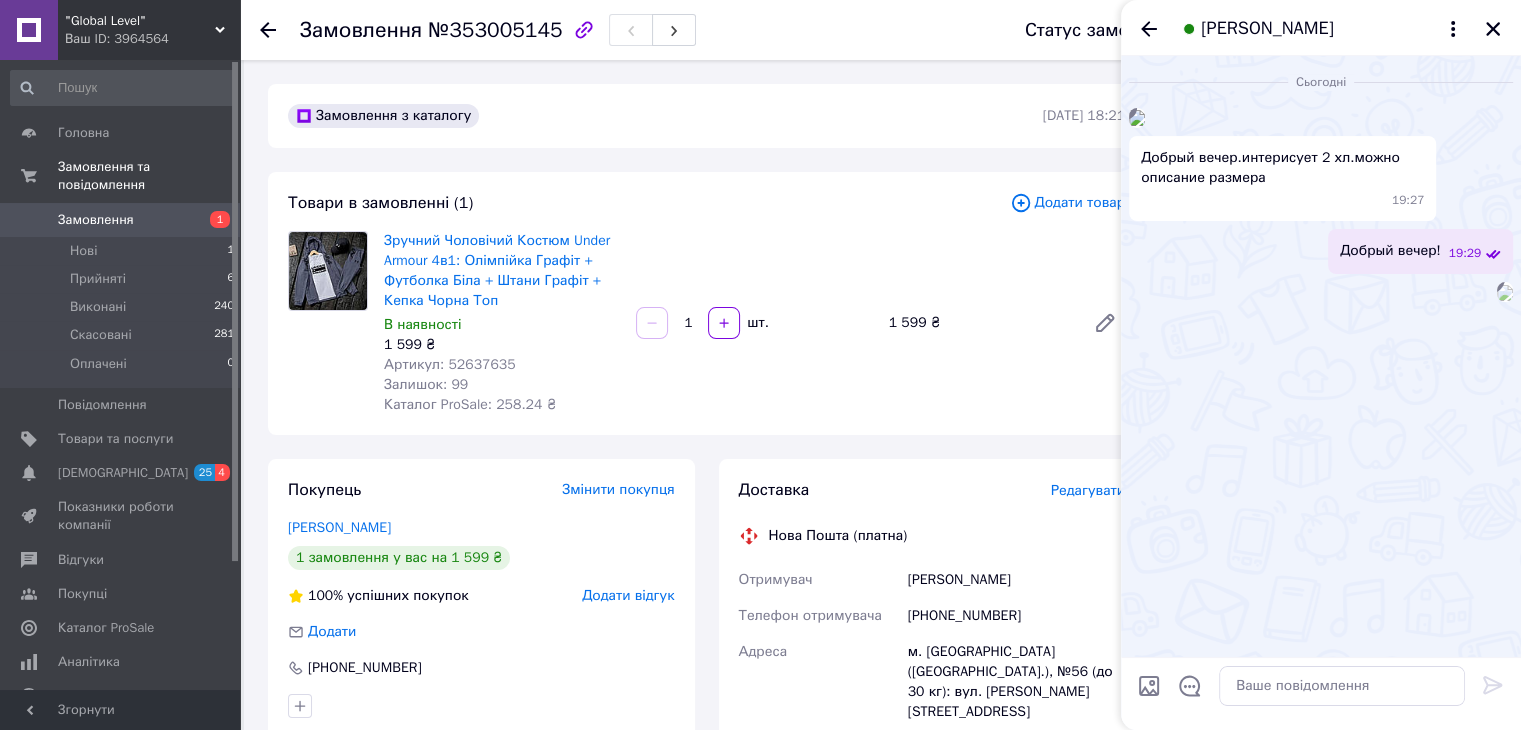 click at bounding box center (1149, 686) 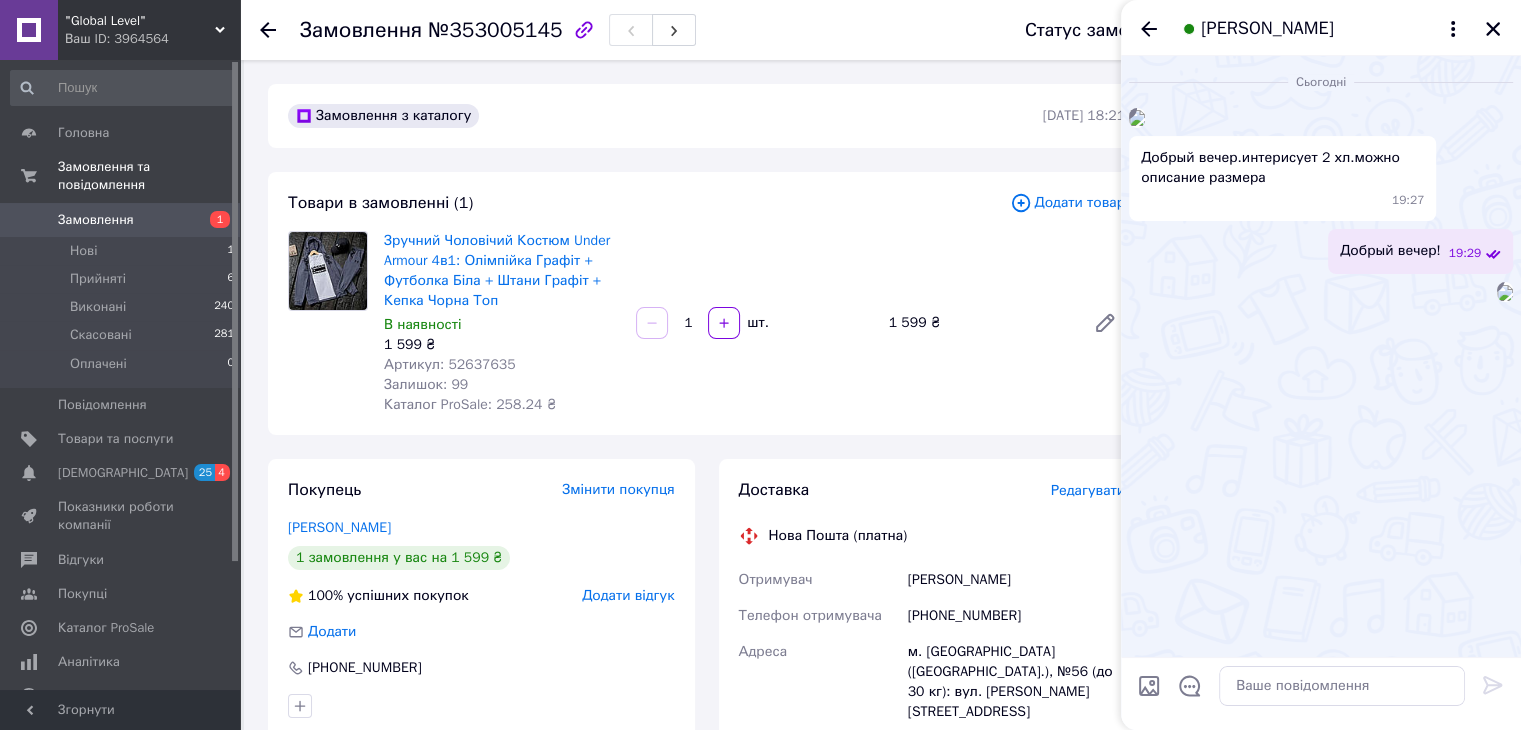 scroll, scrollTop: 0, scrollLeft: 0, axis: both 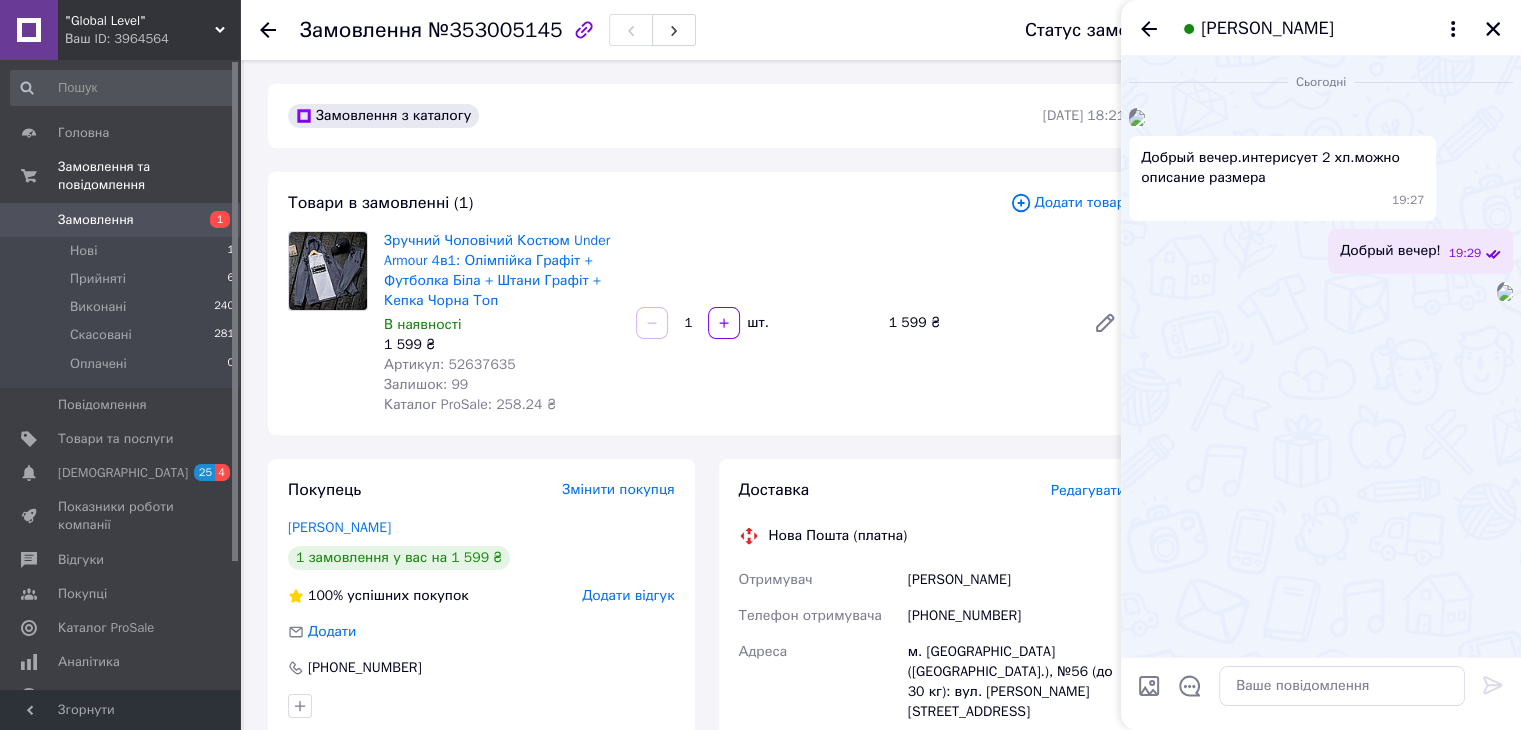 type on "C:\fakepath\photo_5229047800581449877_y (2).jpg" 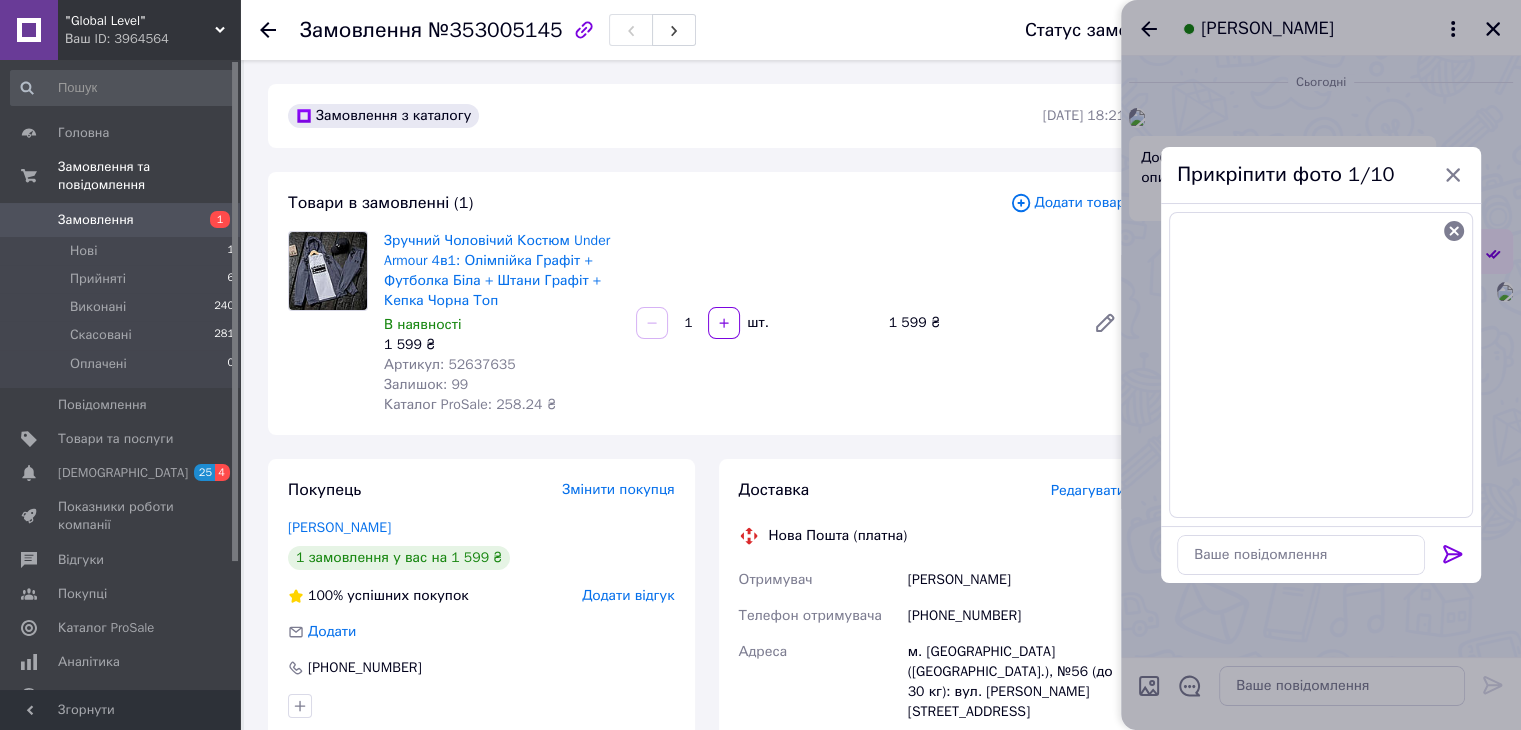 click 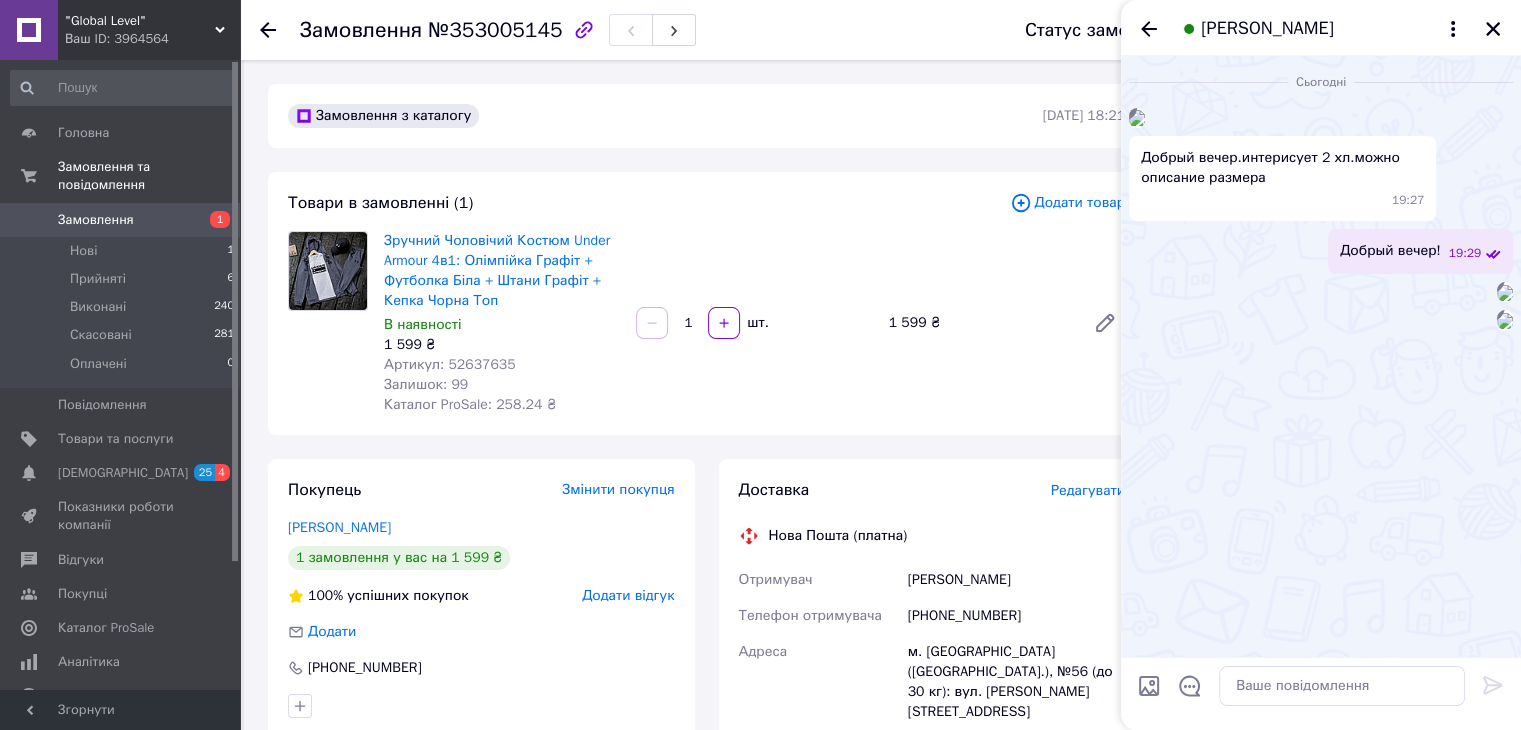 scroll, scrollTop: 215, scrollLeft: 0, axis: vertical 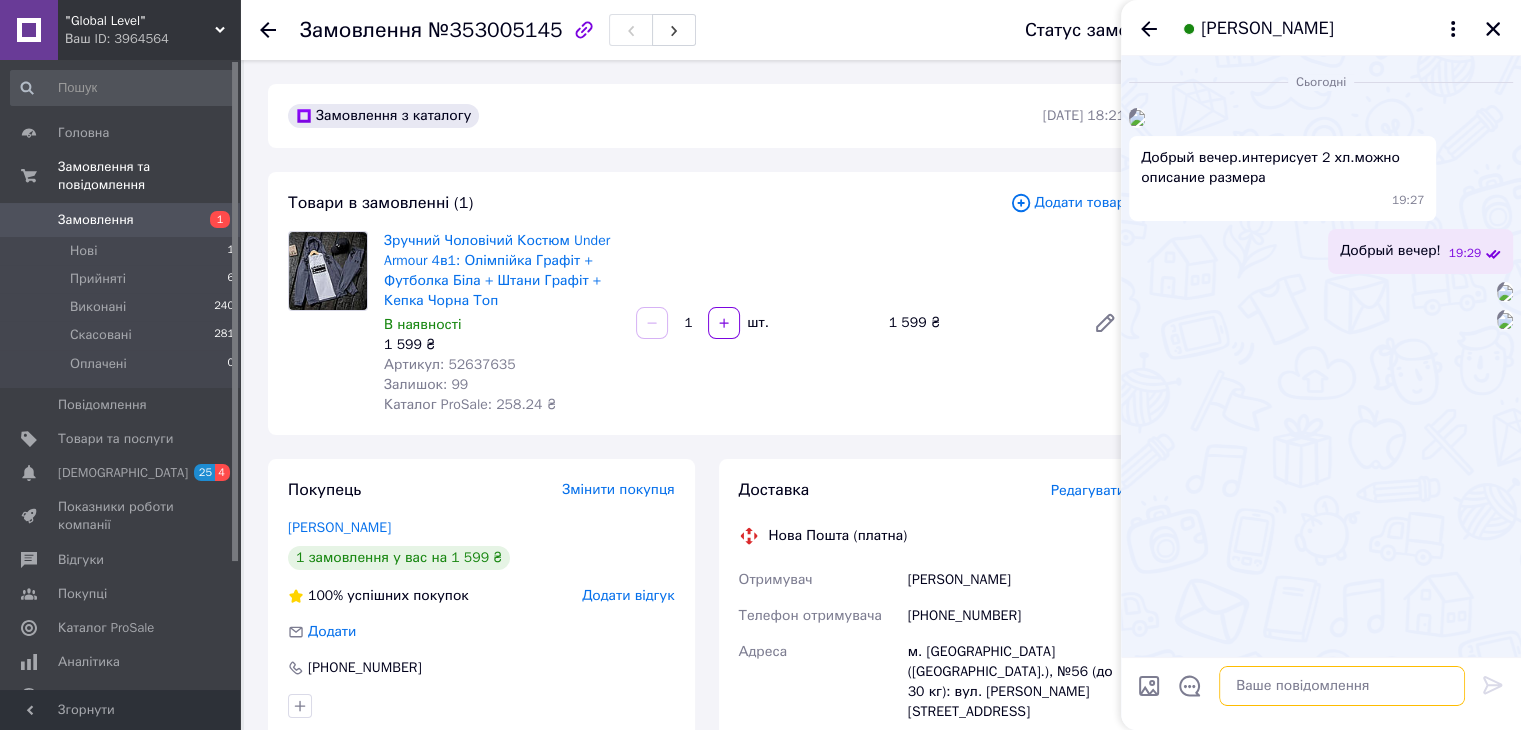 click at bounding box center (1342, 686) 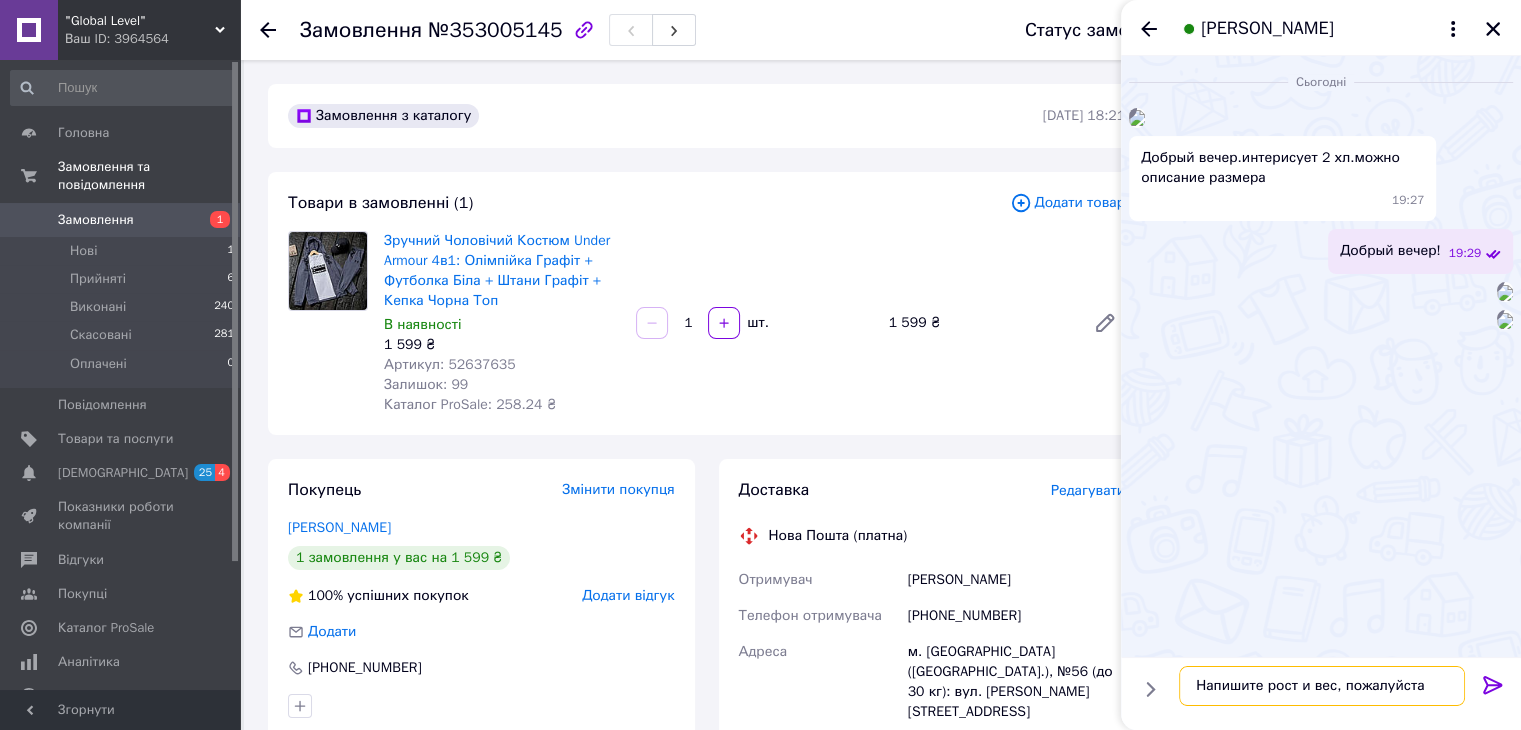 type on "Напишите рост и вес, пожалуйста!" 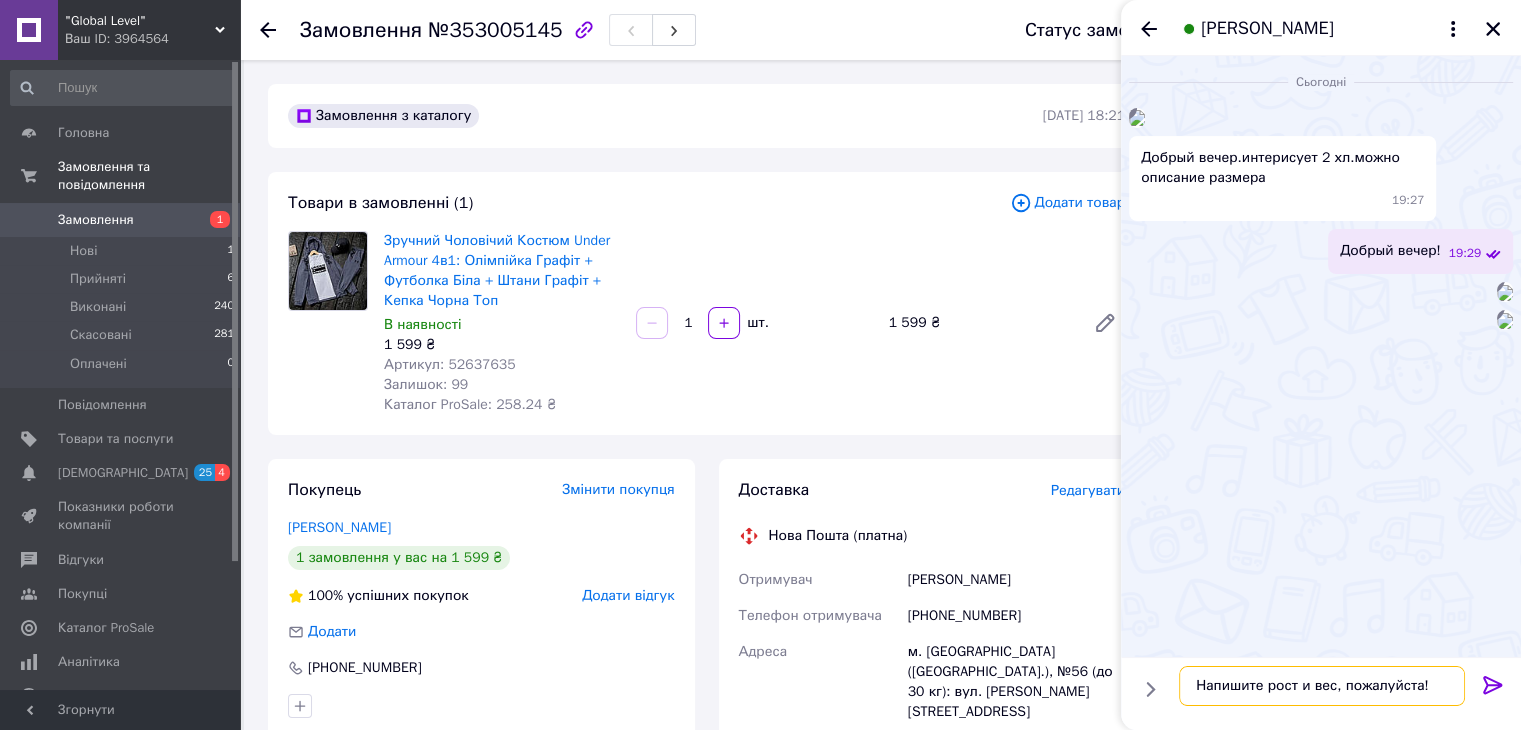 type 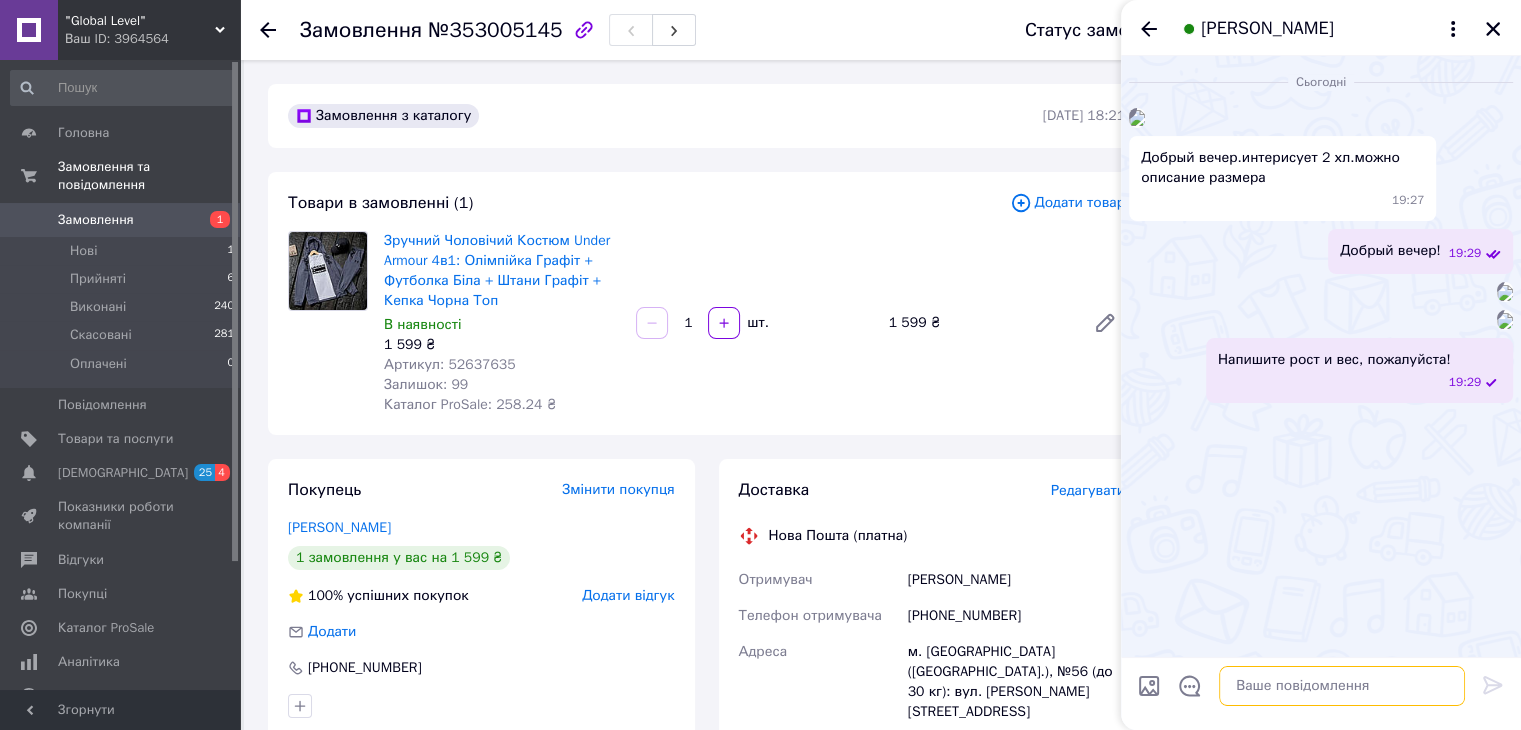 scroll, scrollTop: 268, scrollLeft: 0, axis: vertical 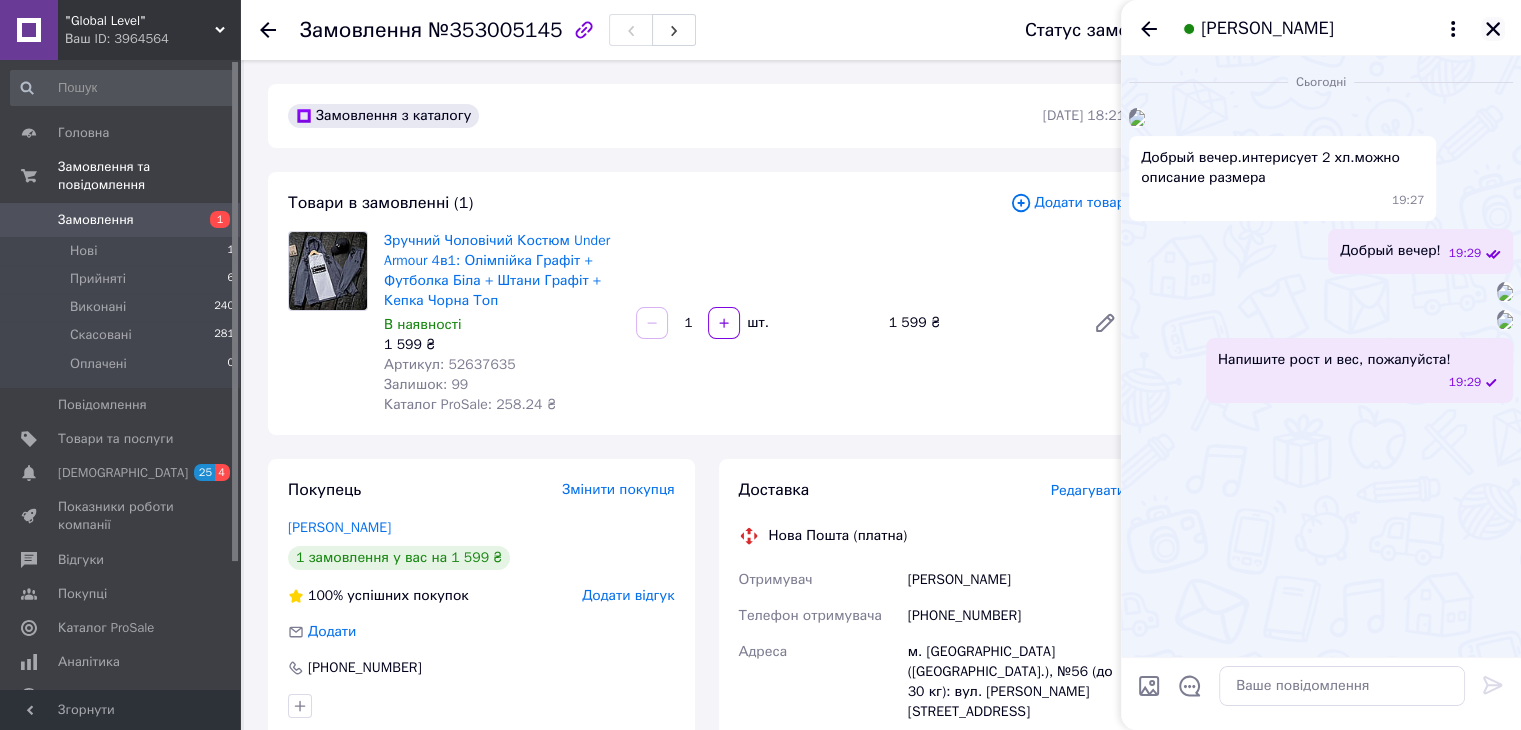 click 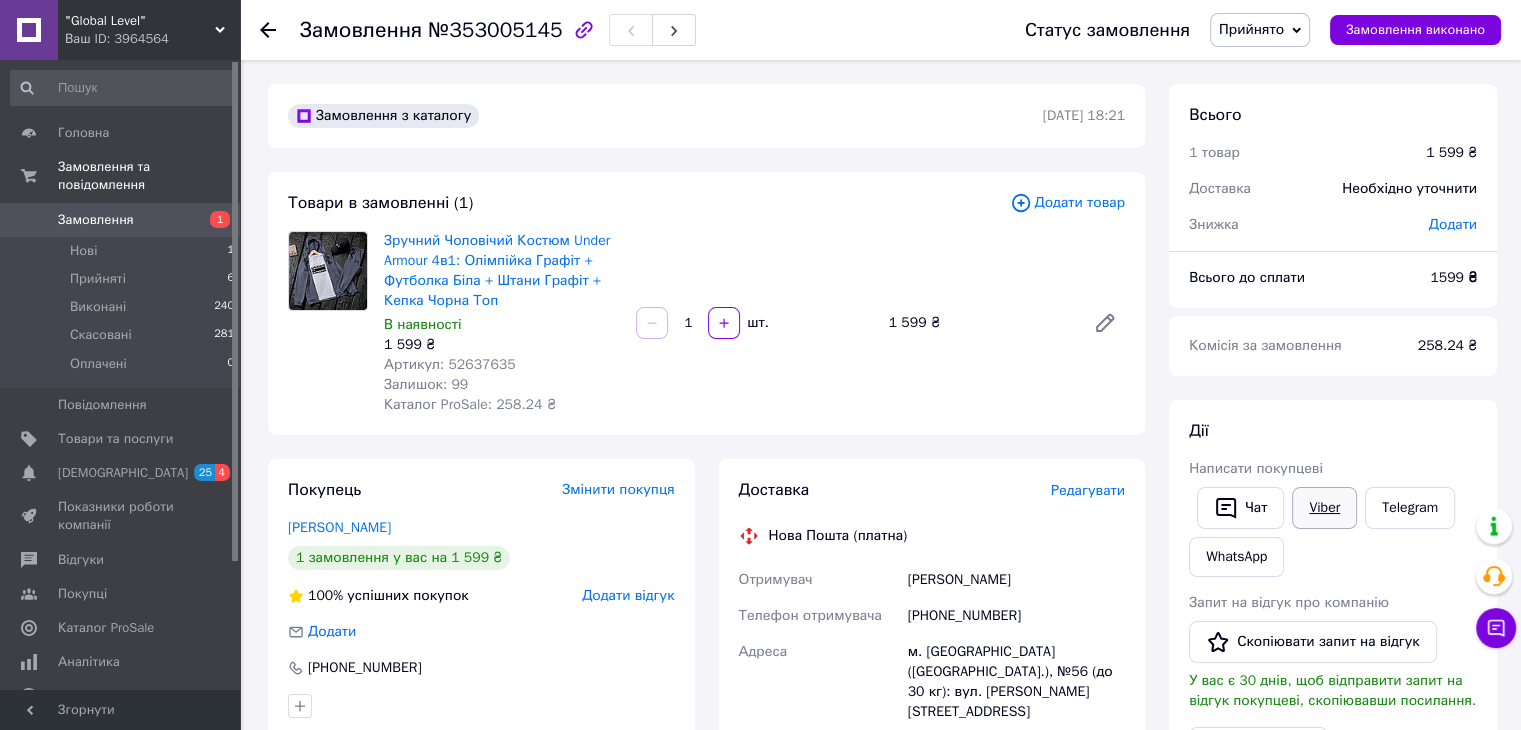 click on "Viber" at bounding box center (1324, 508) 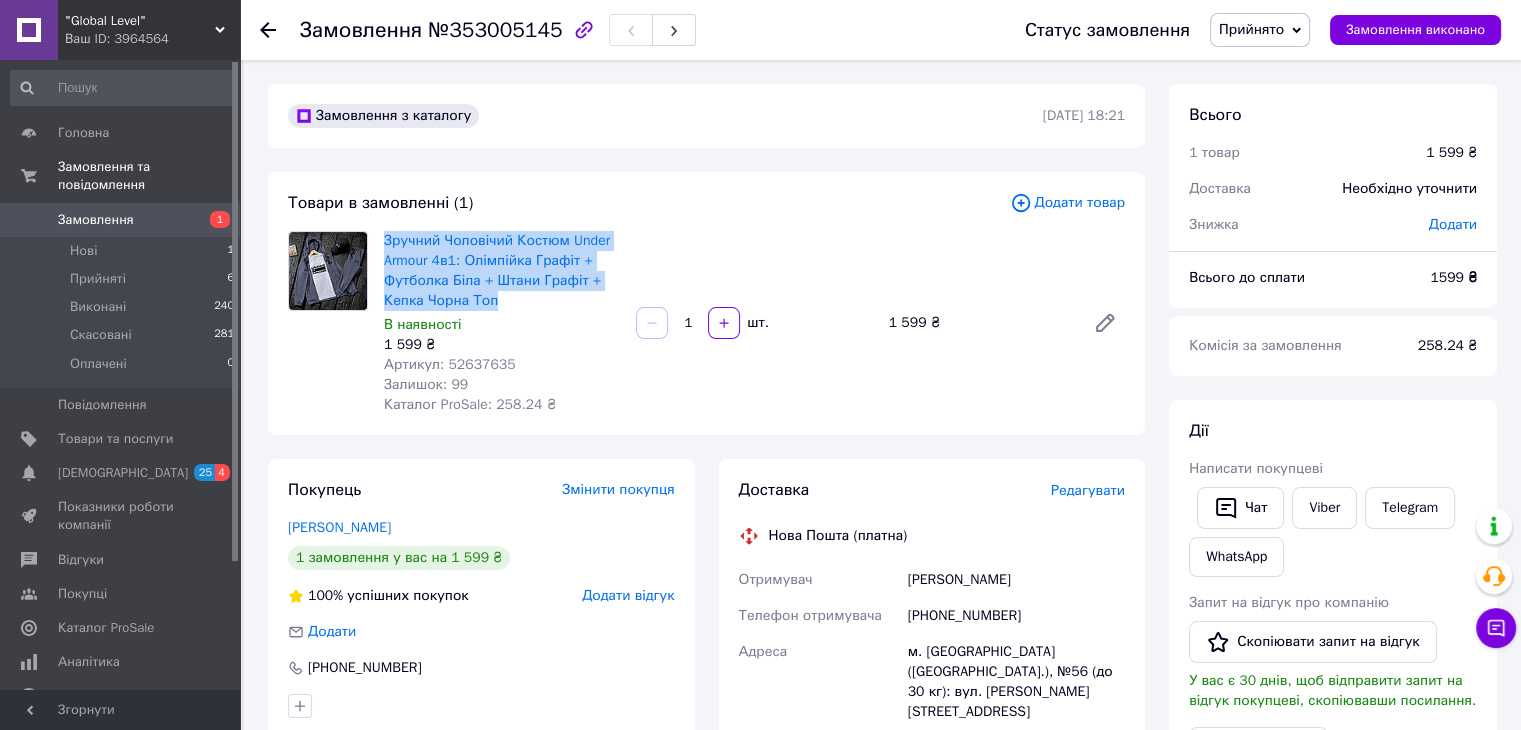 drag, startPoint x: 376, startPoint y: 241, endPoint x: 495, endPoint y: 308, distance: 136.565 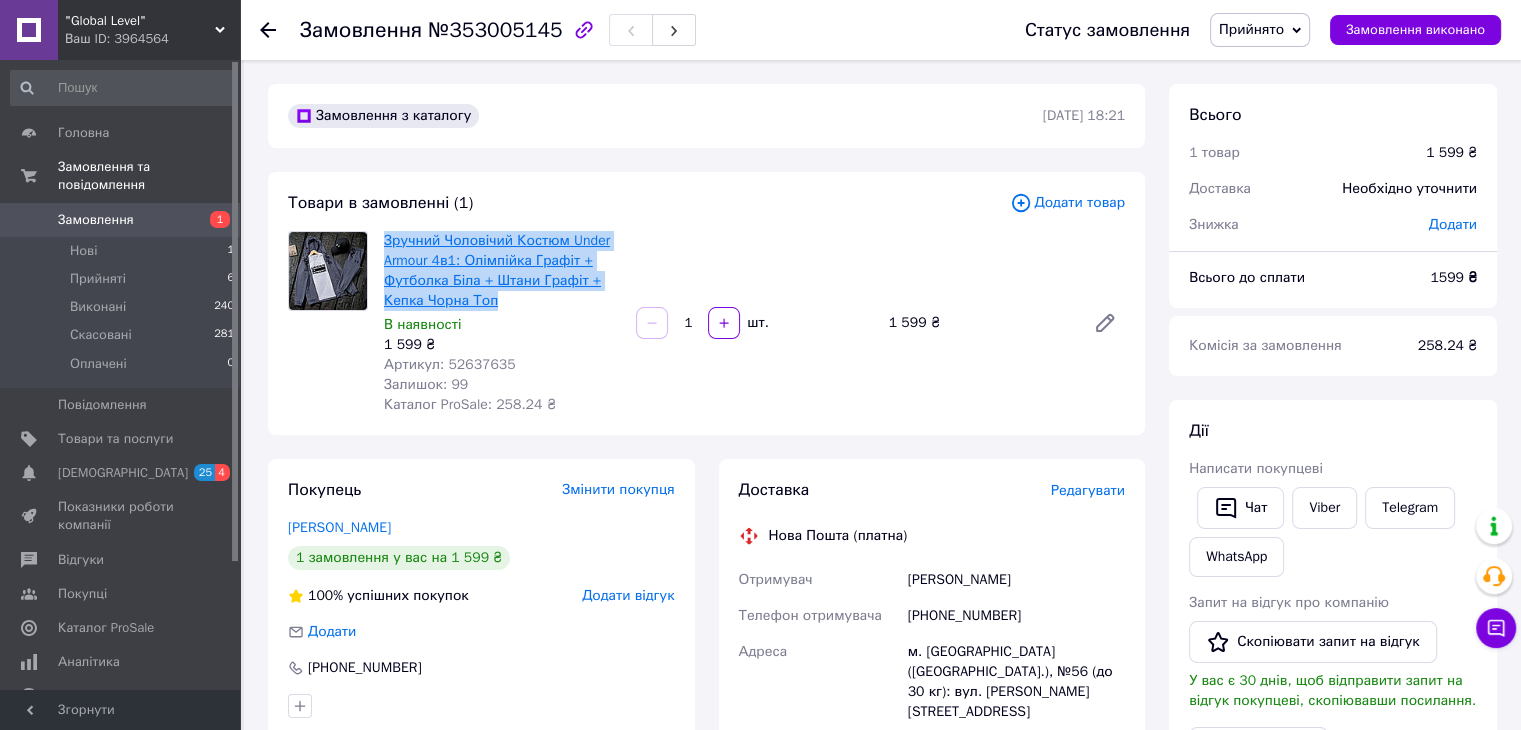 copy on "Зручний Чоловічий Костюм Under Armour 4в1: Олімпійка Графіт + Футболка Біла + Штани Графіт + Кепка Чорна Топ" 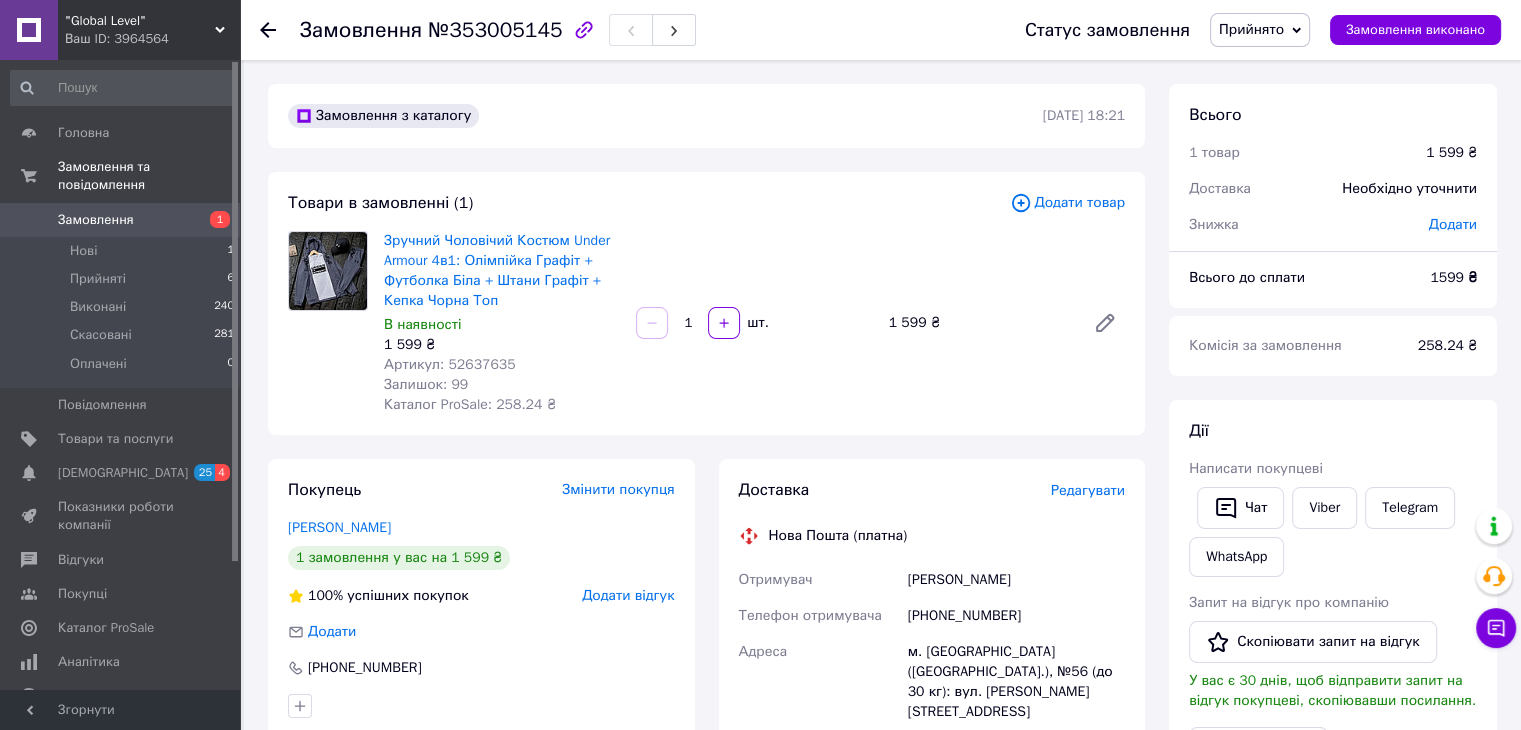 click on "Замовлення №353005145 Статус замовлення Прийнято Виконано Скасовано Оплачено Замовлення виконано" at bounding box center (880, 30) 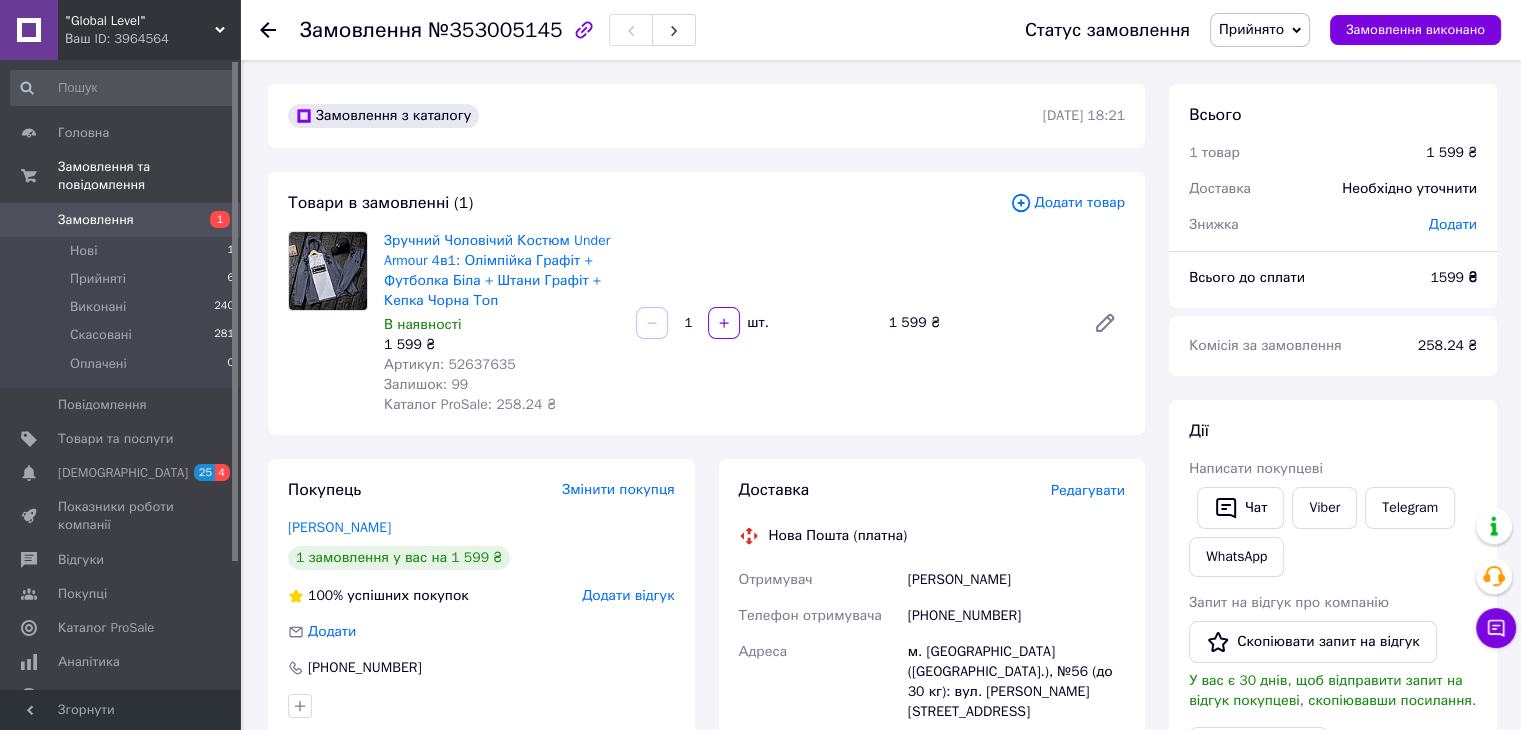 click 